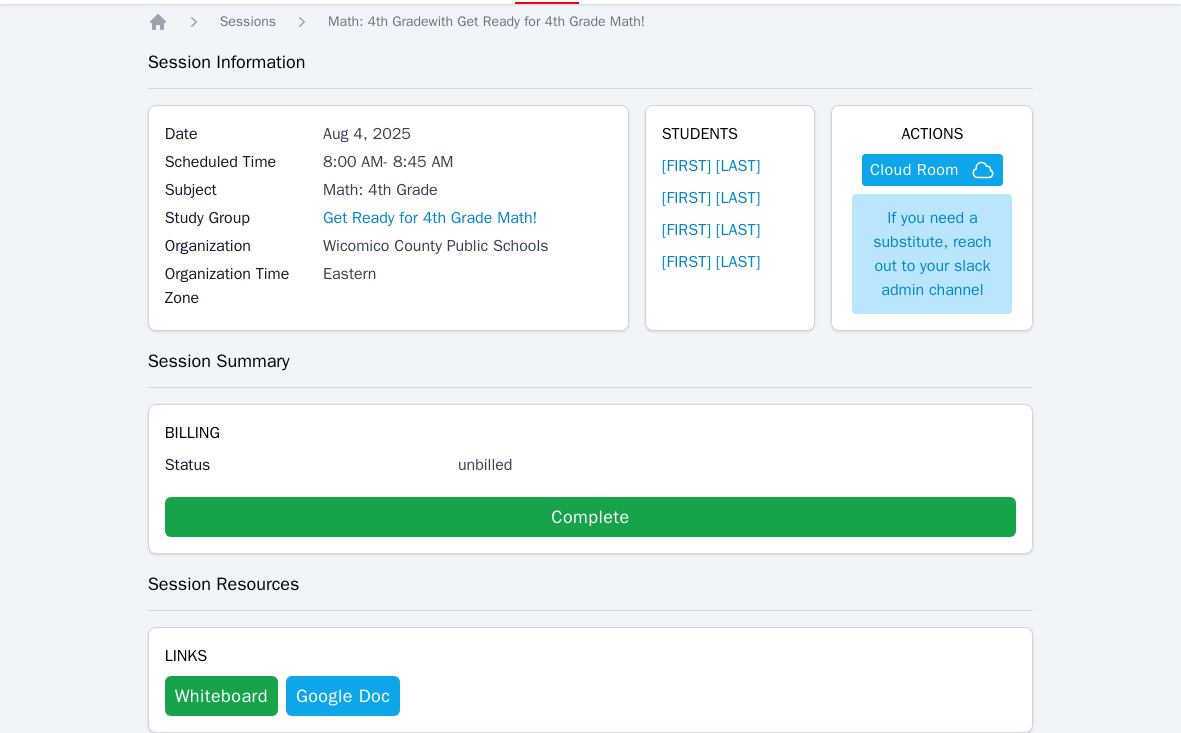 scroll, scrollTop: 95, scrollLeft: 0, axis: vertical 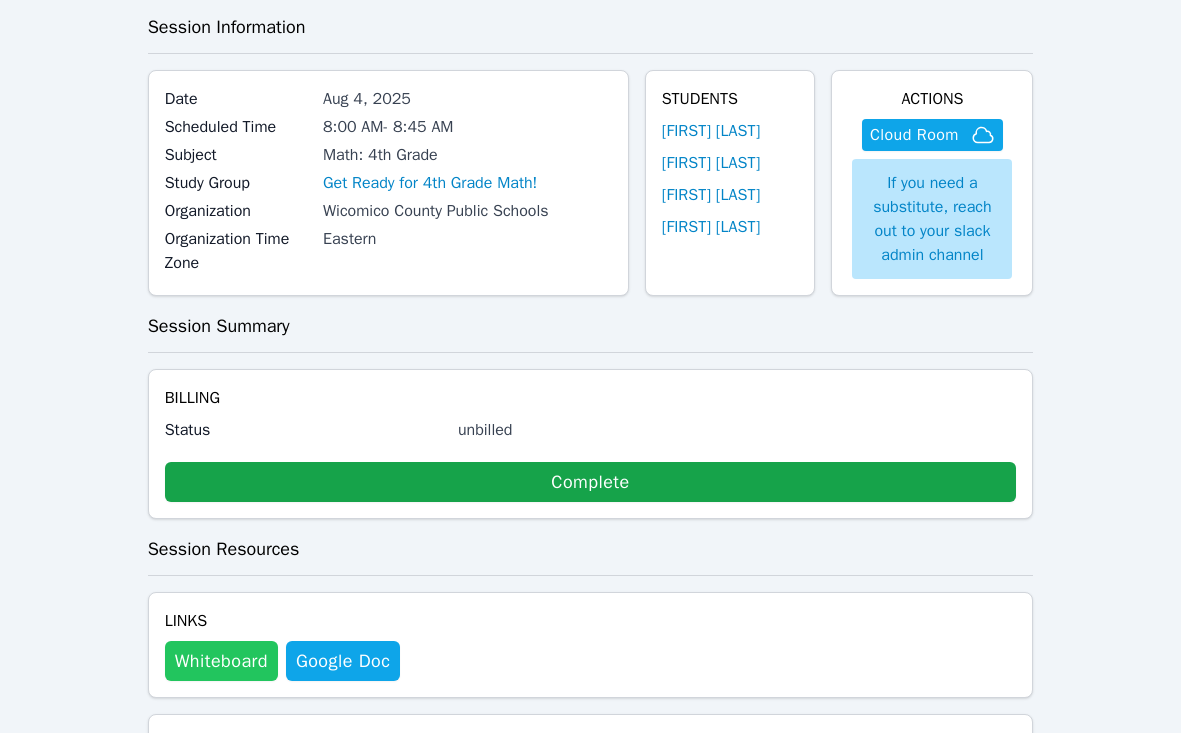 click on "Whiteboard" at bounding box center (221, 661) 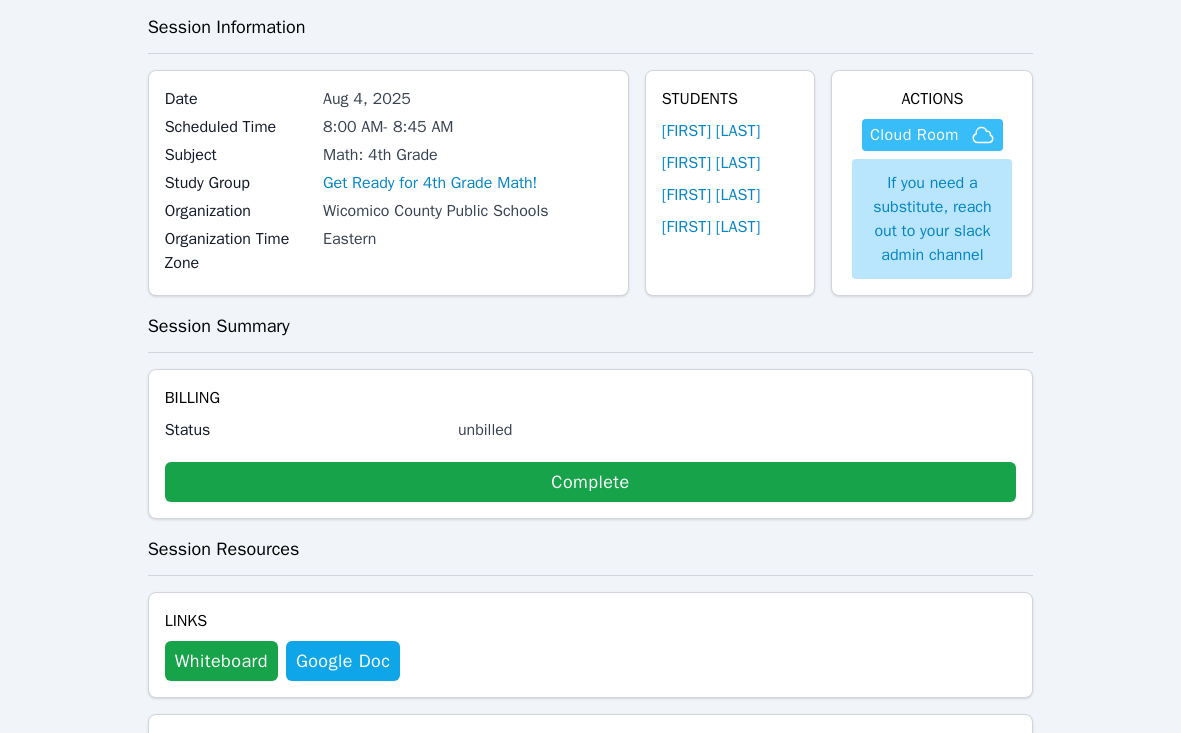 click on "Cloud Room" at bounding box center (914, 135) 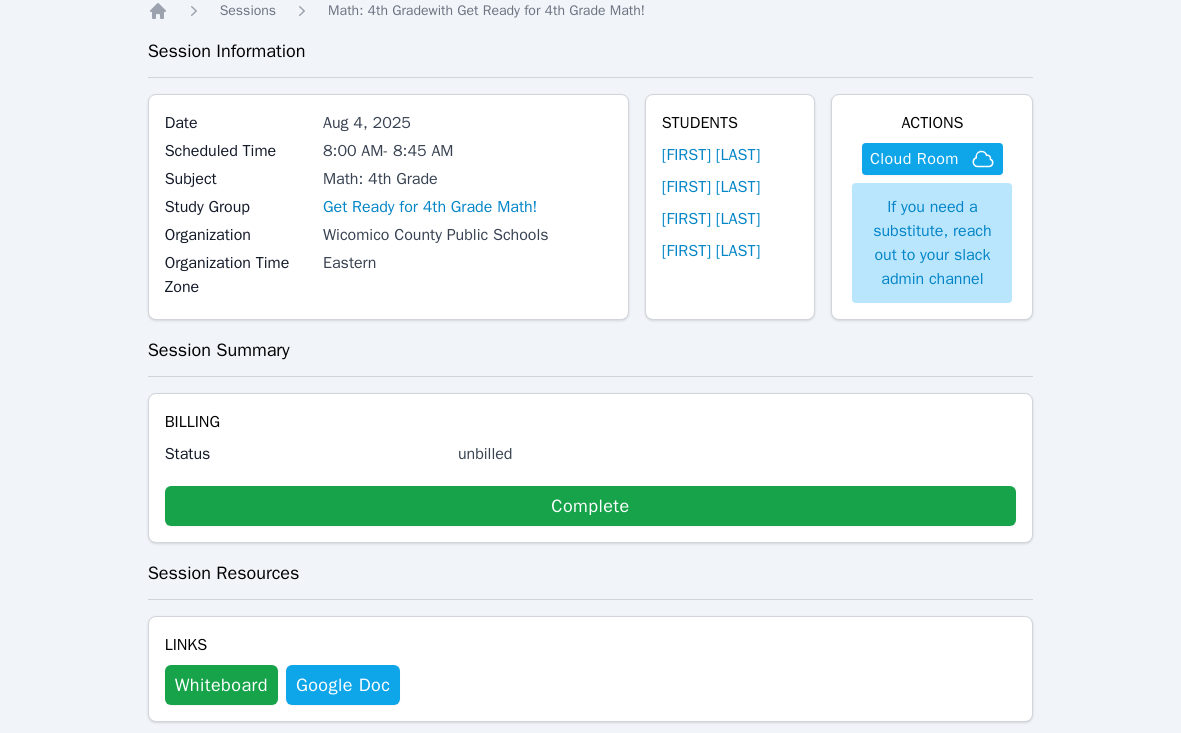 scroll, scrollTop: 69, scrollLeft: 0, axis: vertical 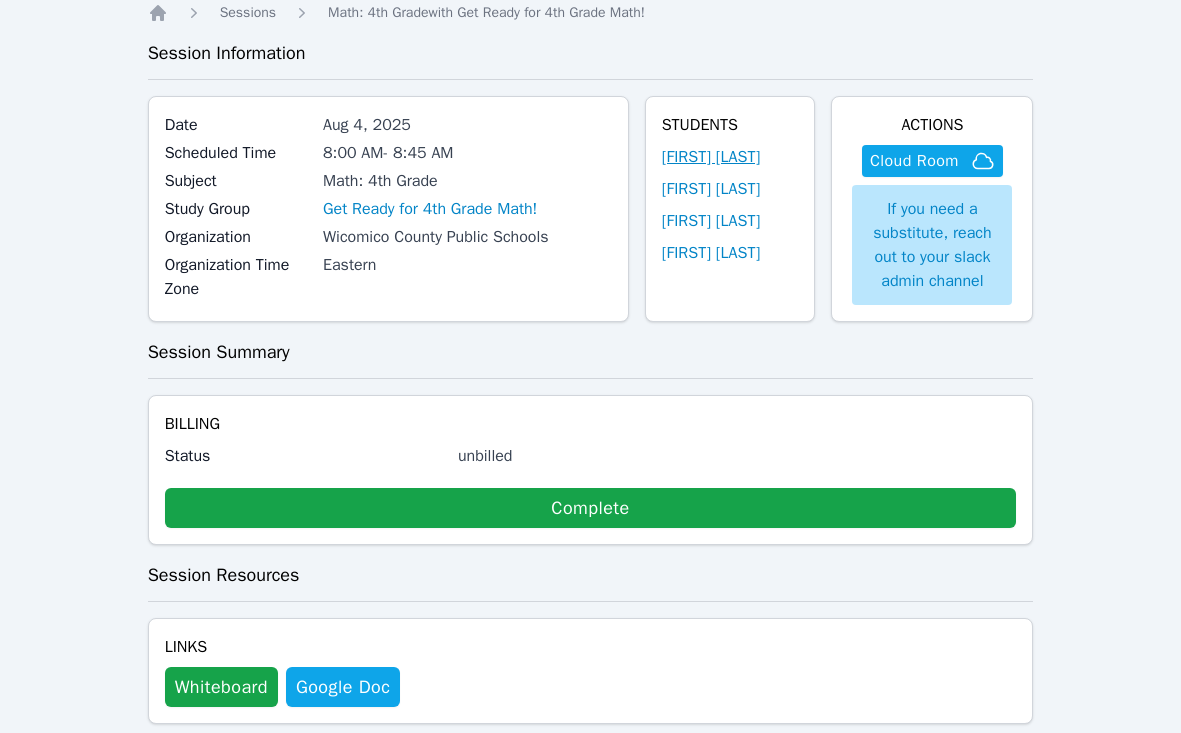 type 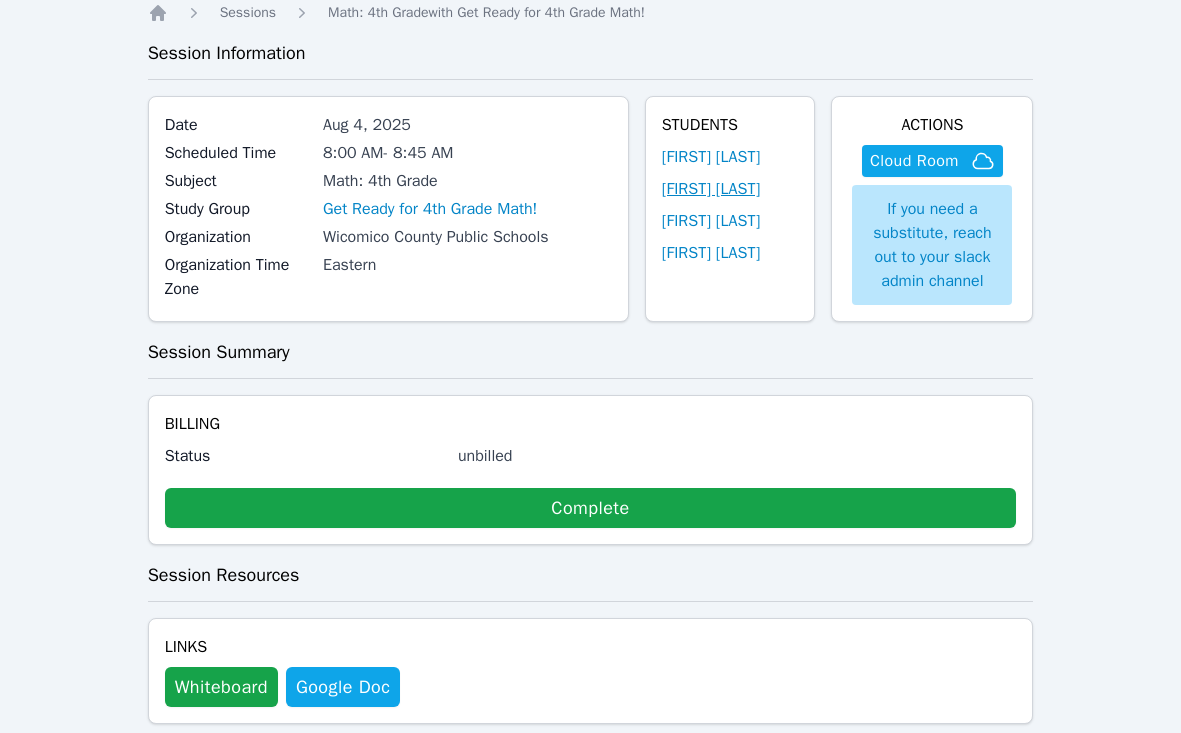 click on "Whitney Domínguez" at bounding box center [711, 189] 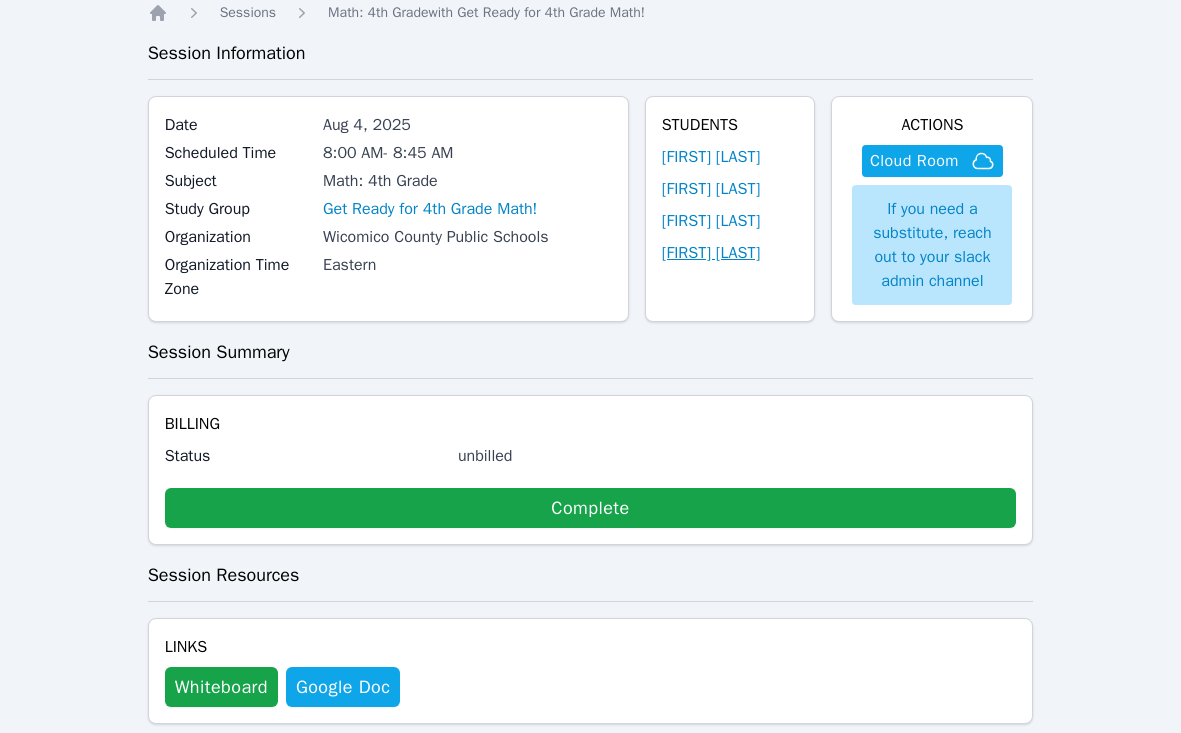 click on "A'Daerion Tingle" at bounding box center (711, 253) 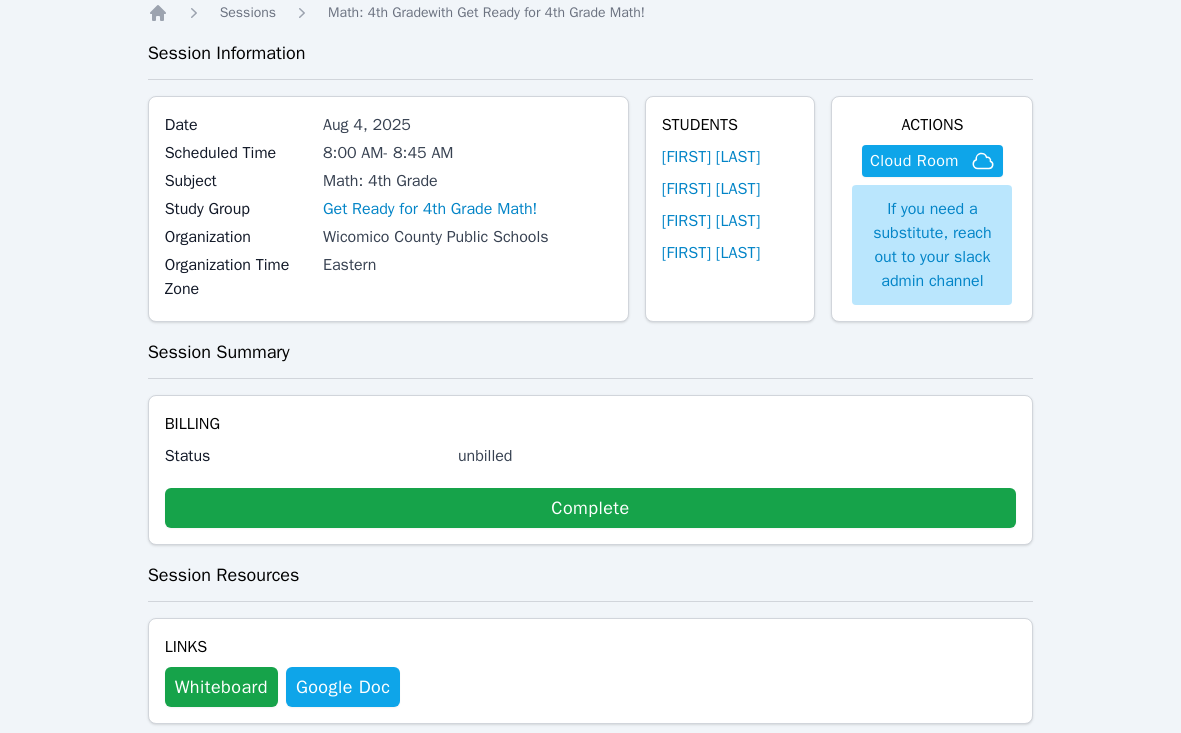 scroll, scrollTop: 0, scrollLeft: 0, axis: both 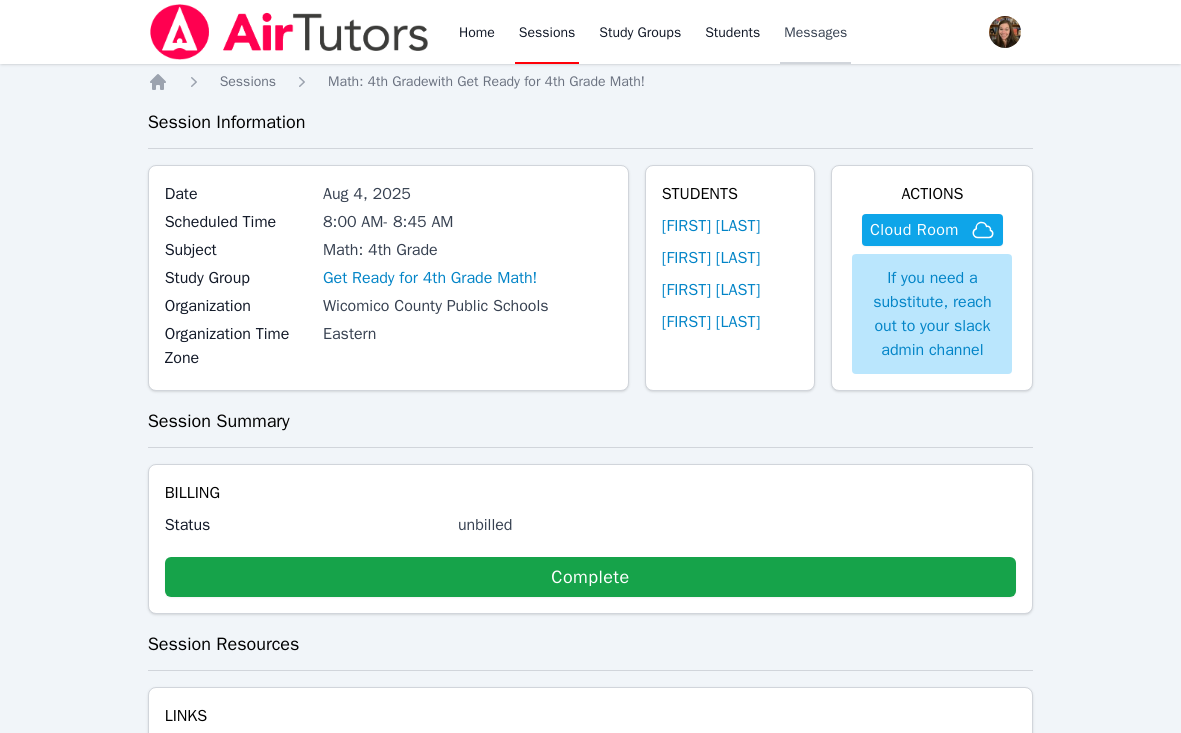click on "Messages" at bounding box center (815, 33) 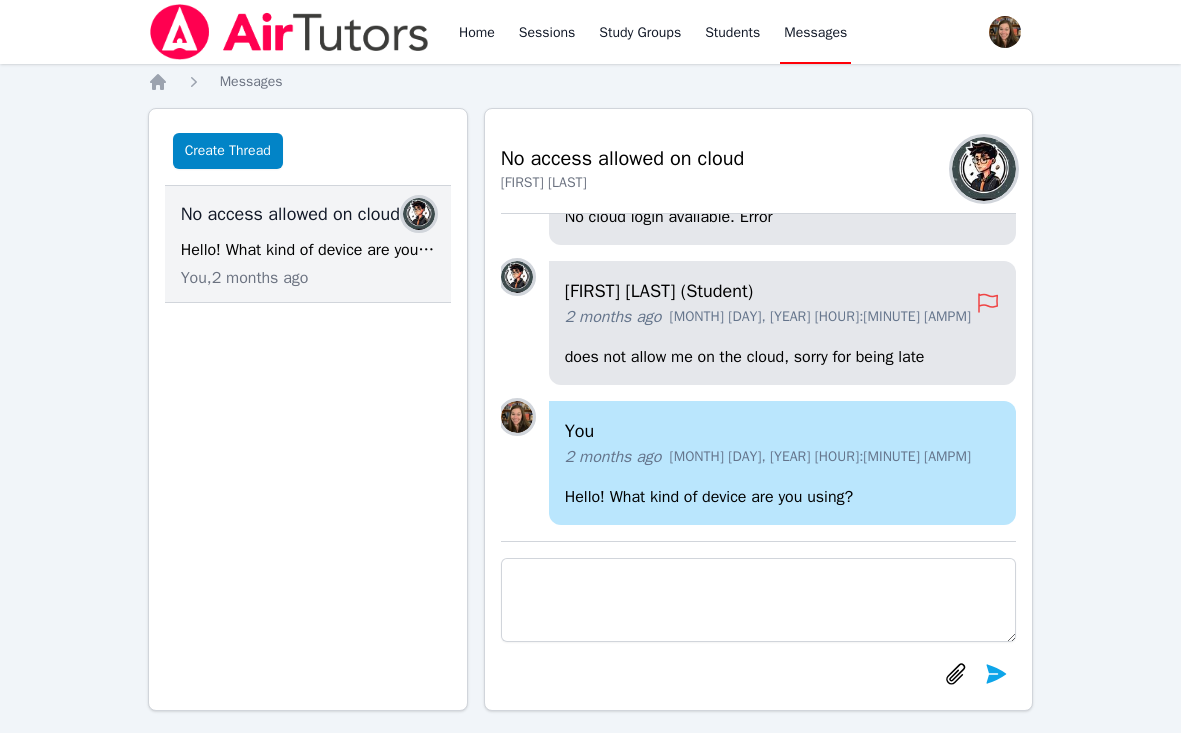 scroll, scrollTop: 18, scrollLeft: 0, axis: vertical 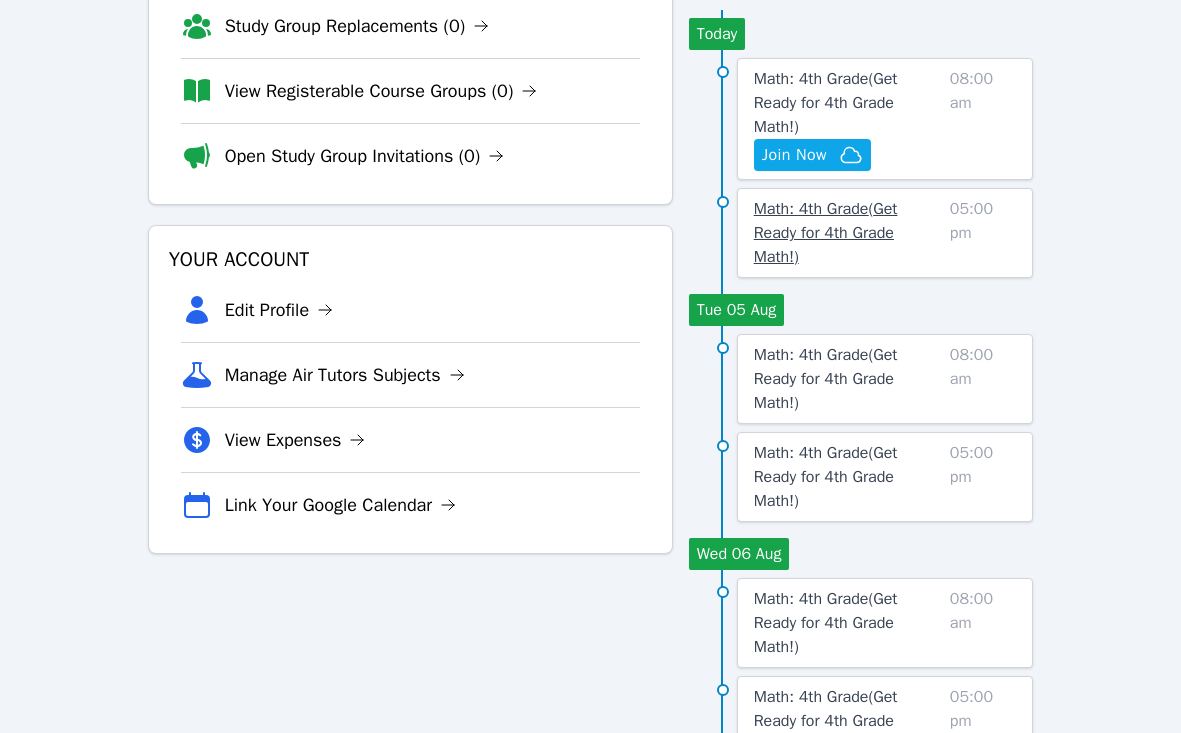 click on "Math: 4th Grade  ( Get Ready for 4th Grade Math! )" at bounding box center (826, 233) 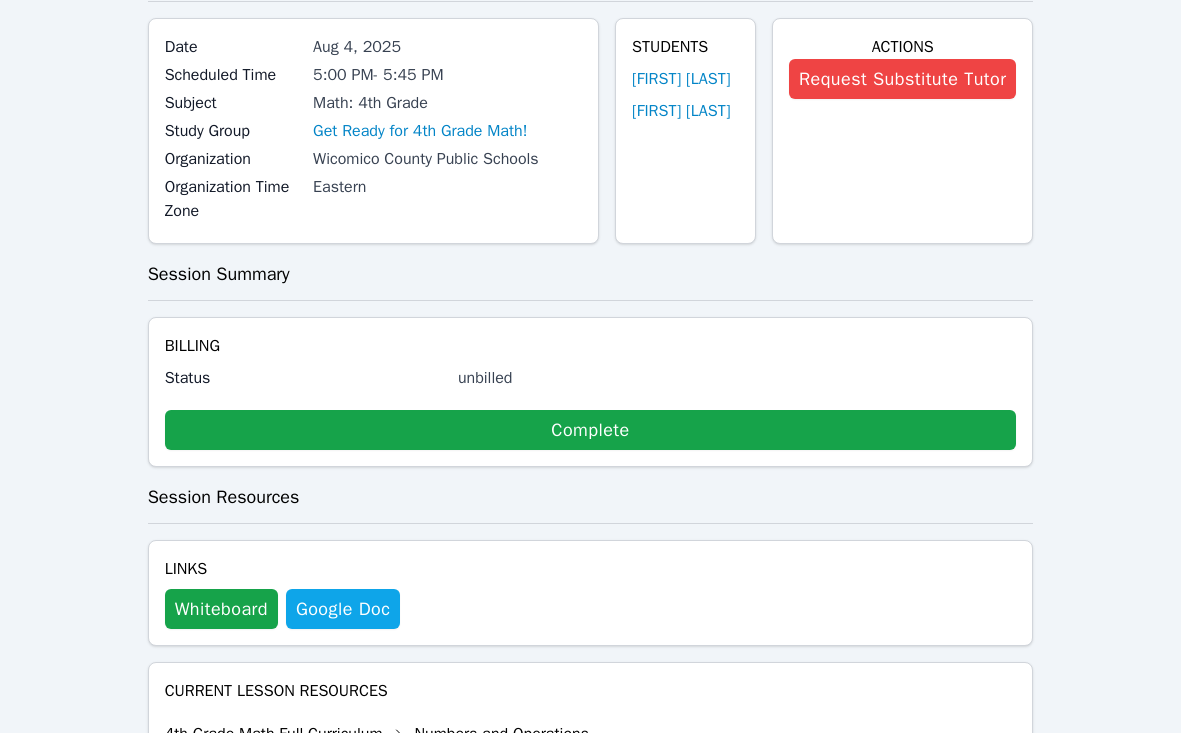 scroll, scrollTop: 252, scrollLeft: 0, axis: vertical 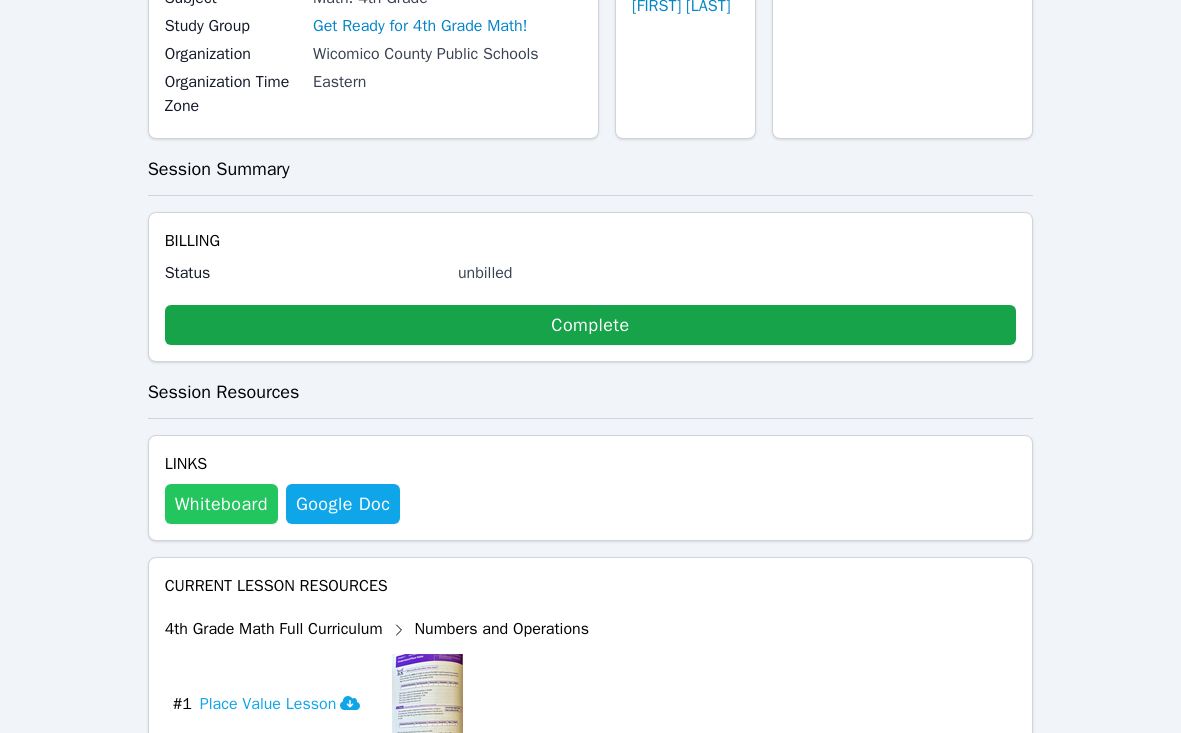 click on "Whiteboard" at bounding box center [221, 504] 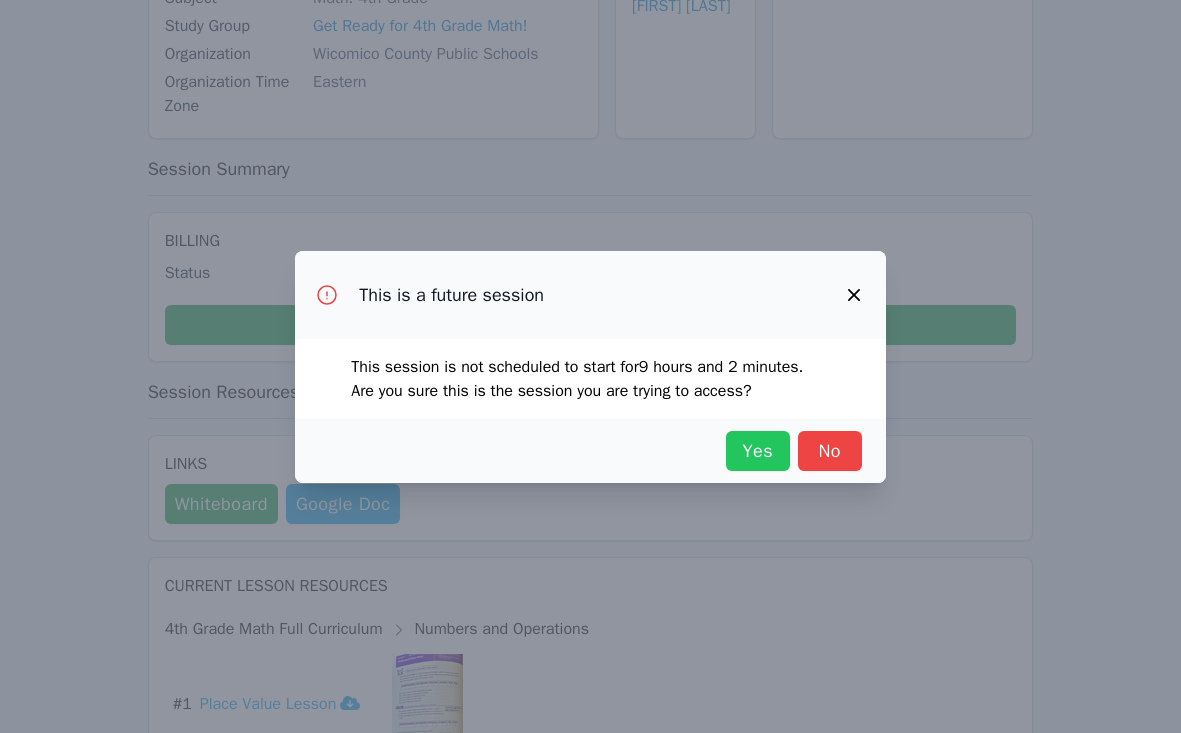 click on "Yes" at bounding box center (758, 451) 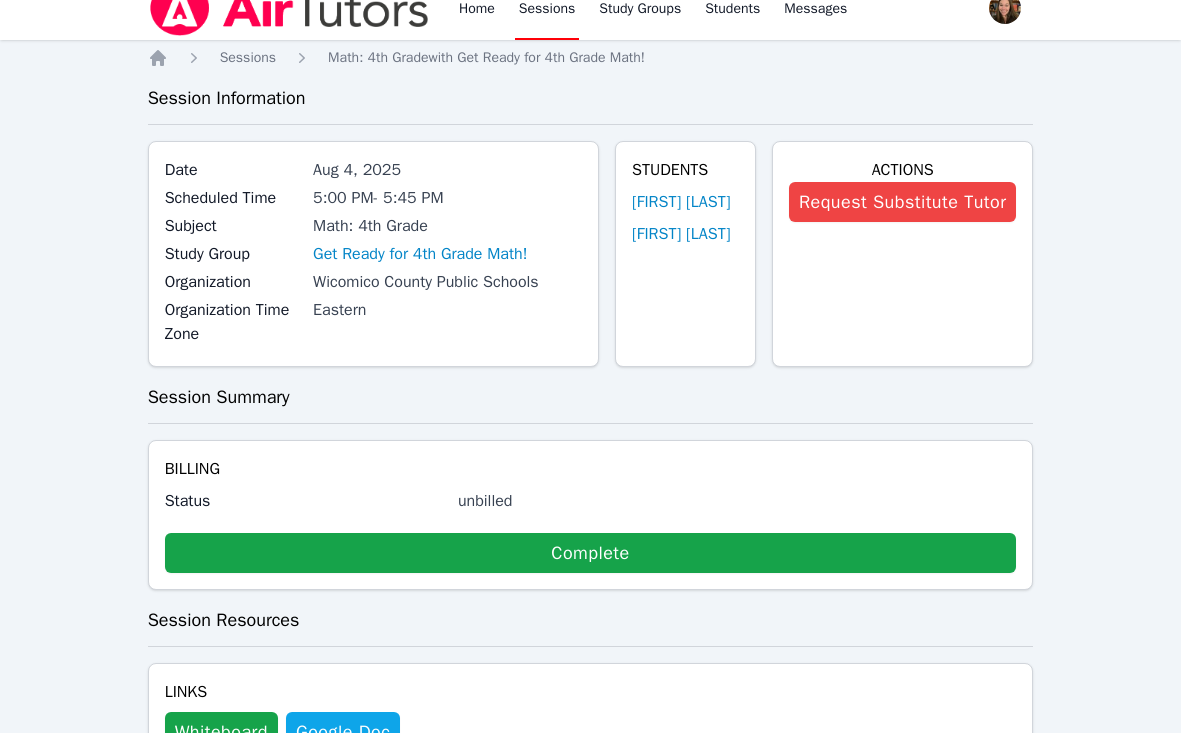 scroll, scrollTop: 9, scrollLeft: 0, axis: vertical 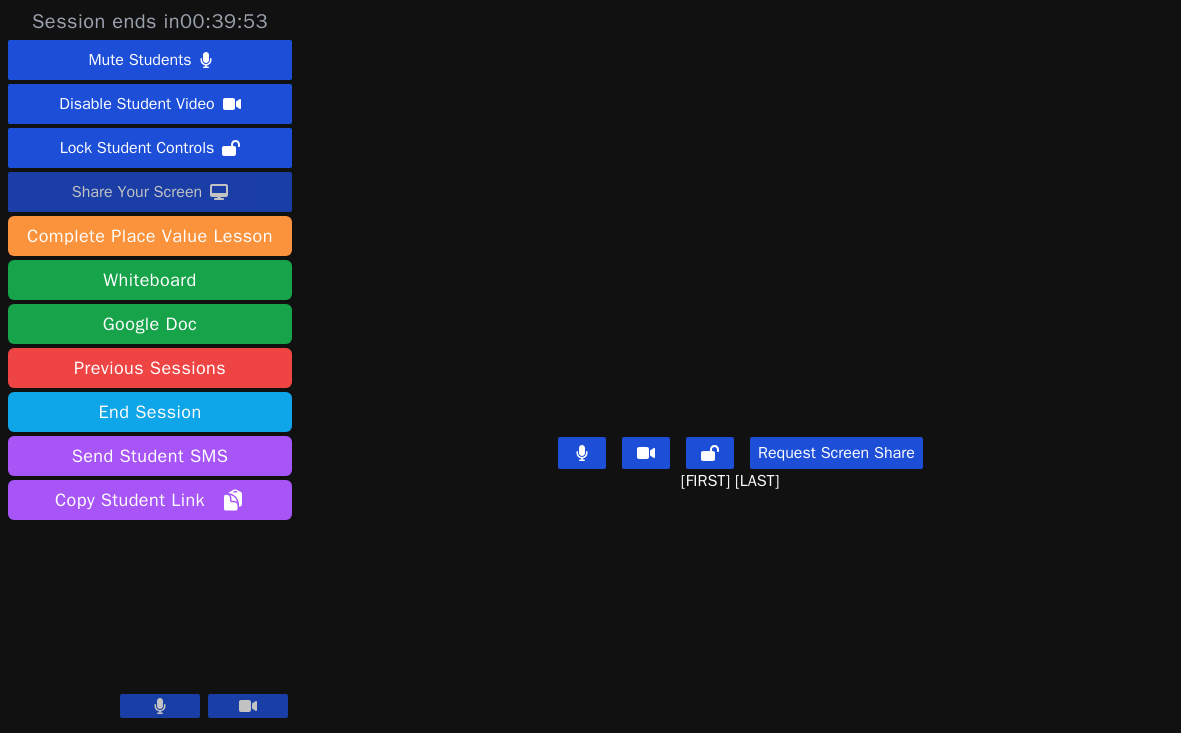 click on "Share Your Screen" at bounding box center [137, 192] 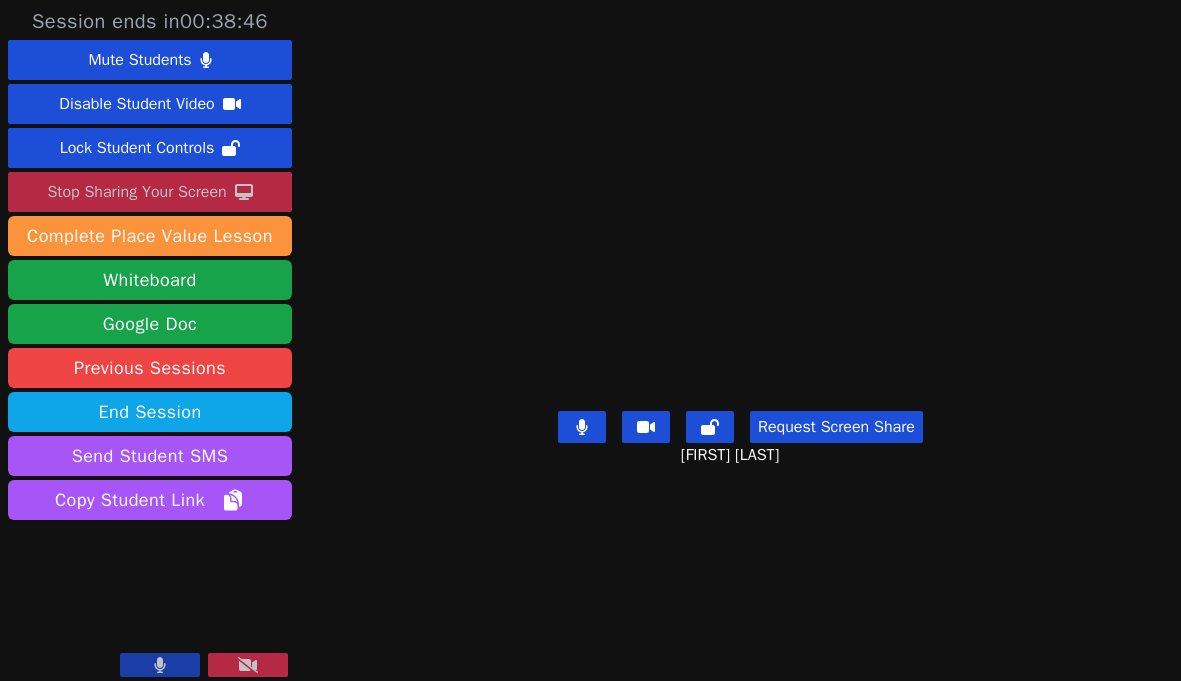 click at bounding box center (740, 300) 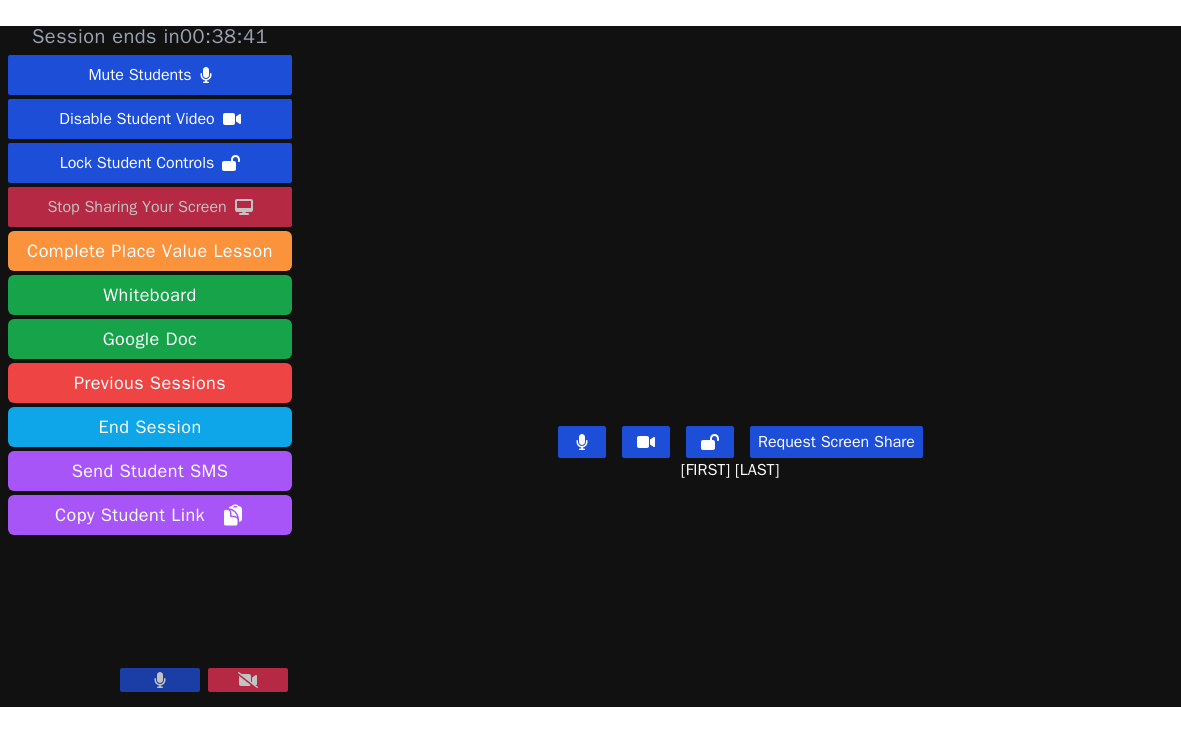 scroll, scrollTop: 0, scrollLeft: 0, axis: both 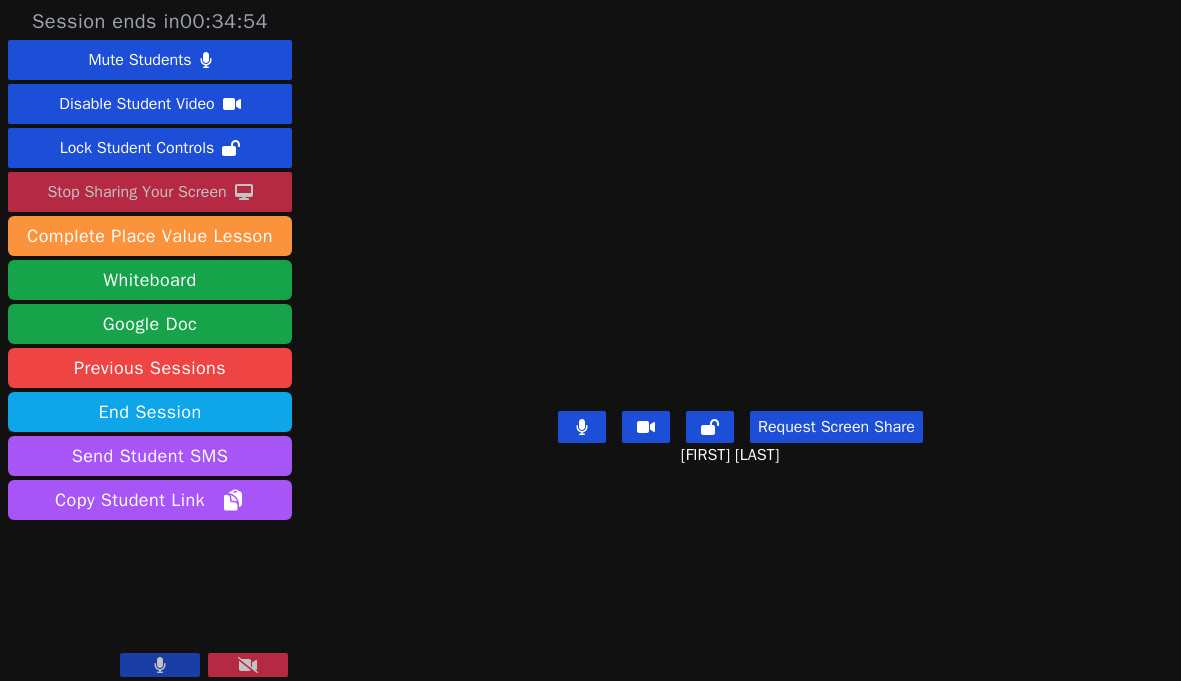 click on "Stop Sharing Your Screen" at bounding box center (136, 192) 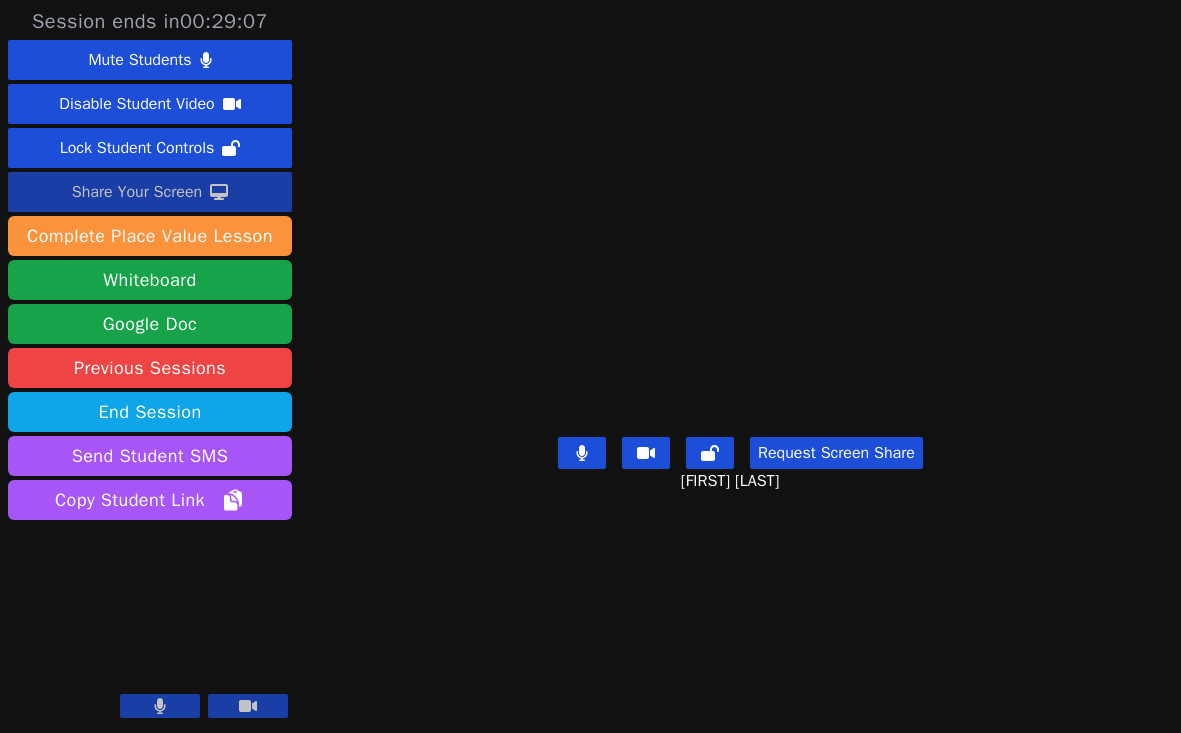click at bounding box center [740, 326] 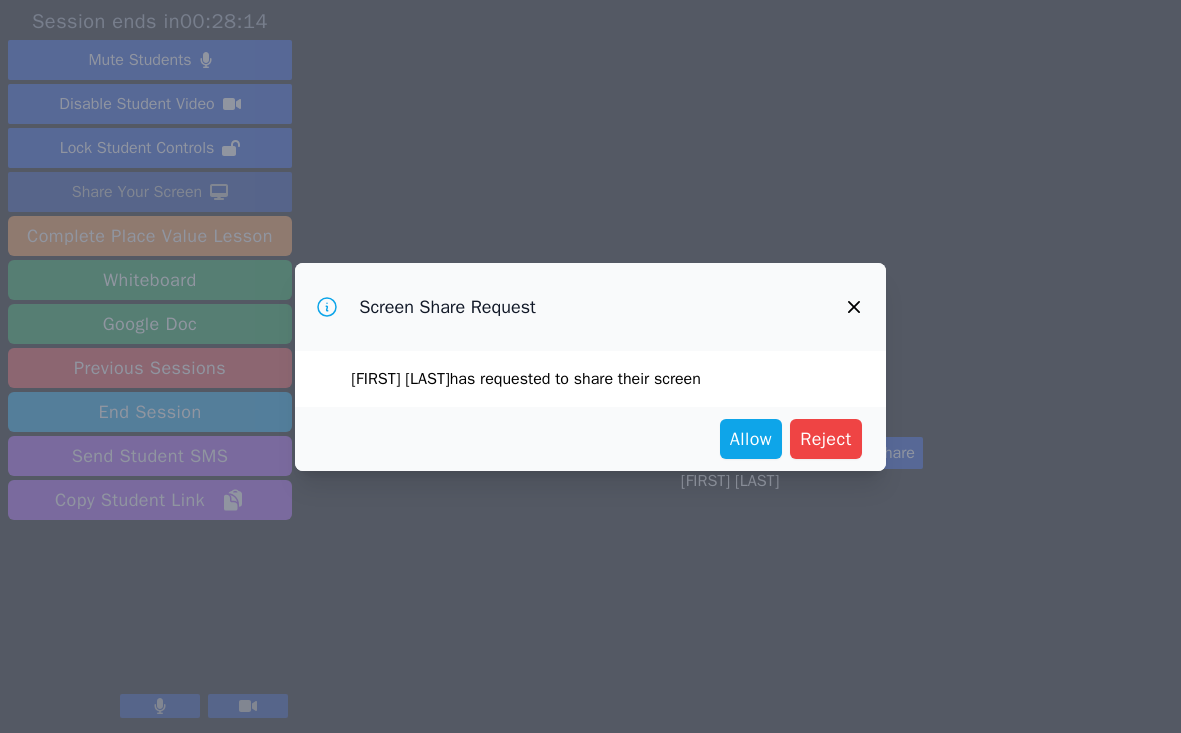 click 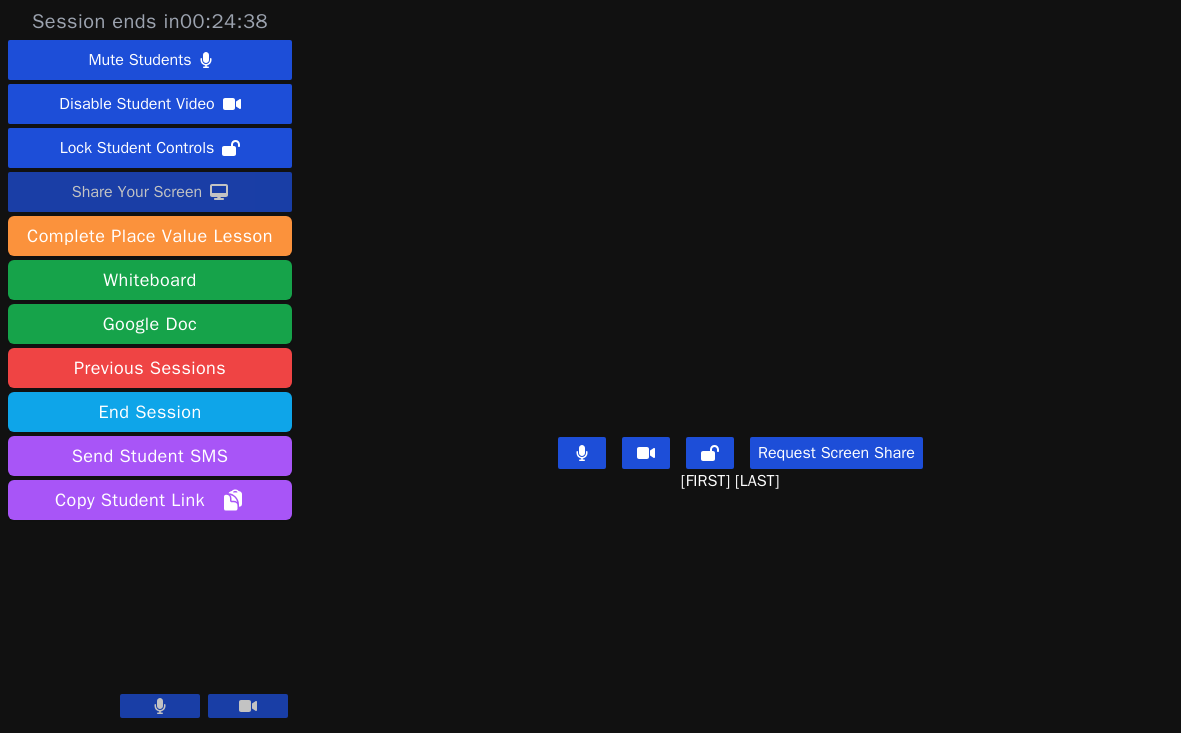 click on "Share Your Screen" at bounding box center (137, 192) 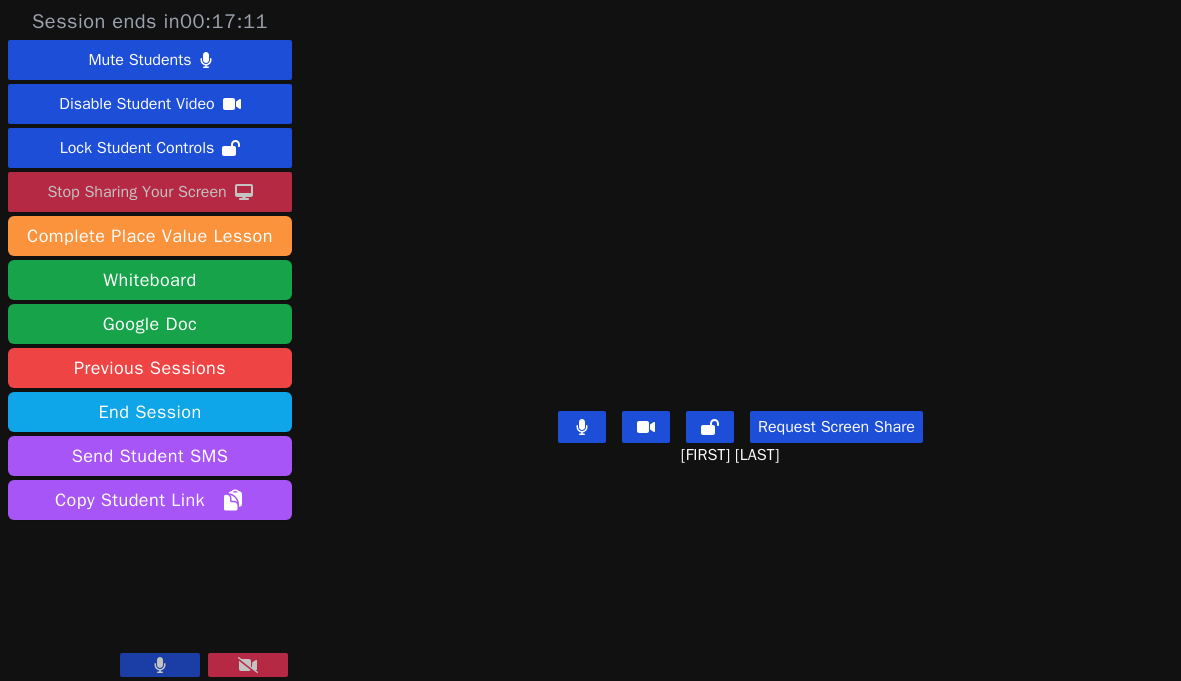 click on "Stop Sharing Your Screen" at bounding box center (136, 192) 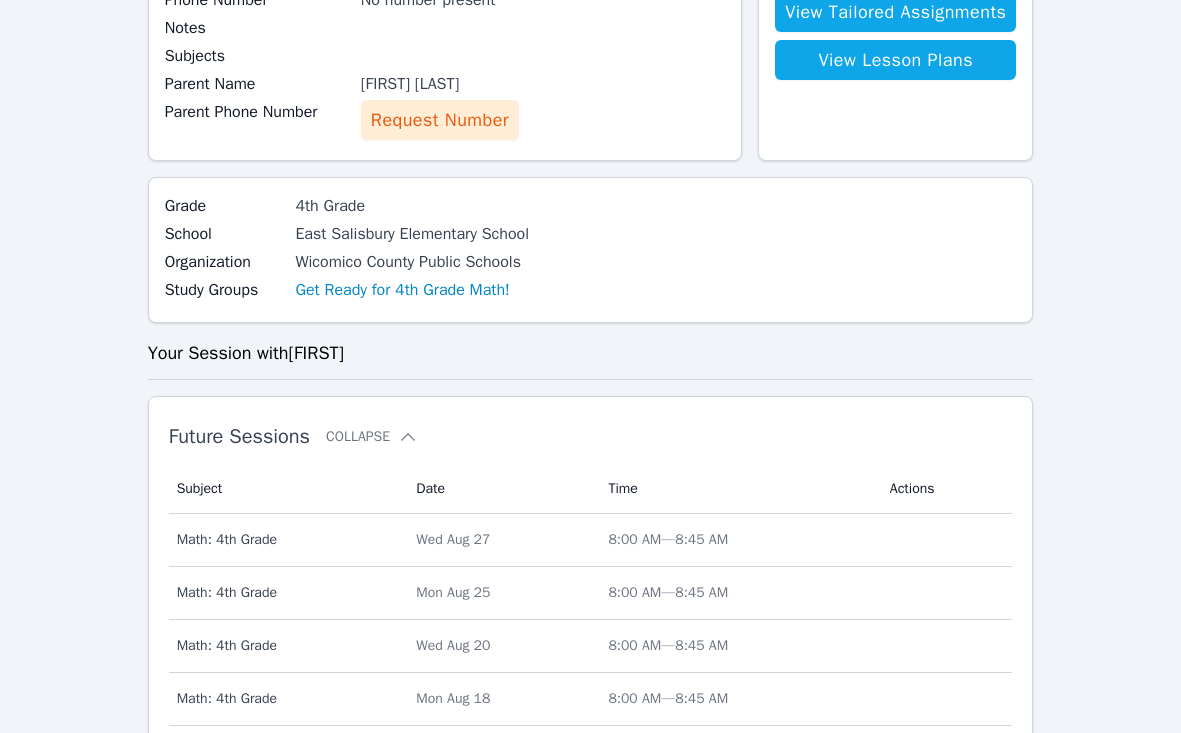 scroll, scrollTop: 217, scrollLeft: 0, axis: vertical 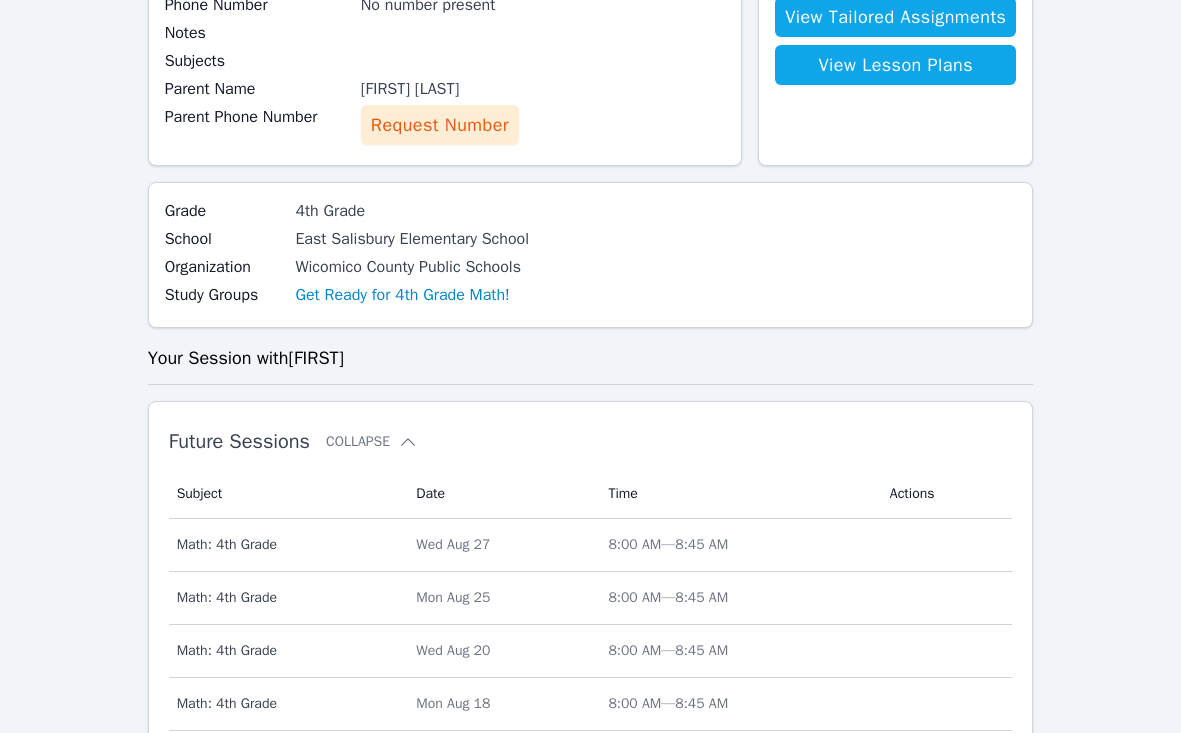 click on "Request Number" at bounding box center [440, 125] 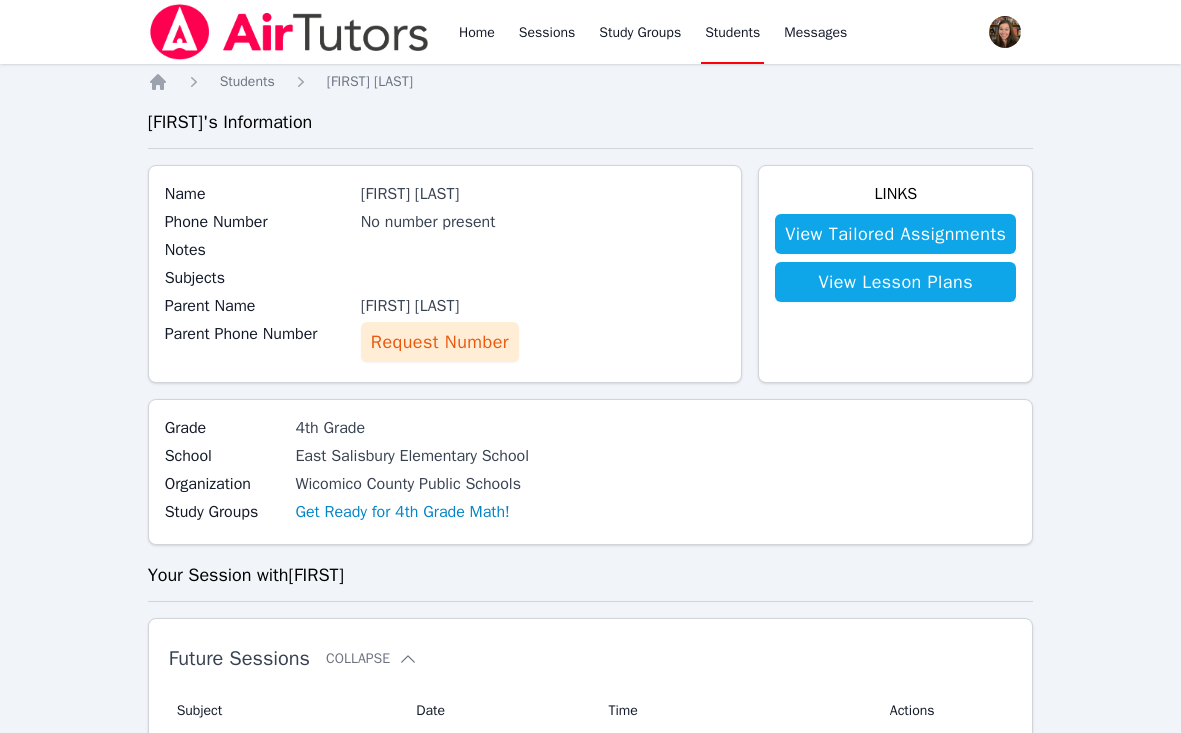 scroll, scrollTop: 0, scrollLeft: 0, axis: both 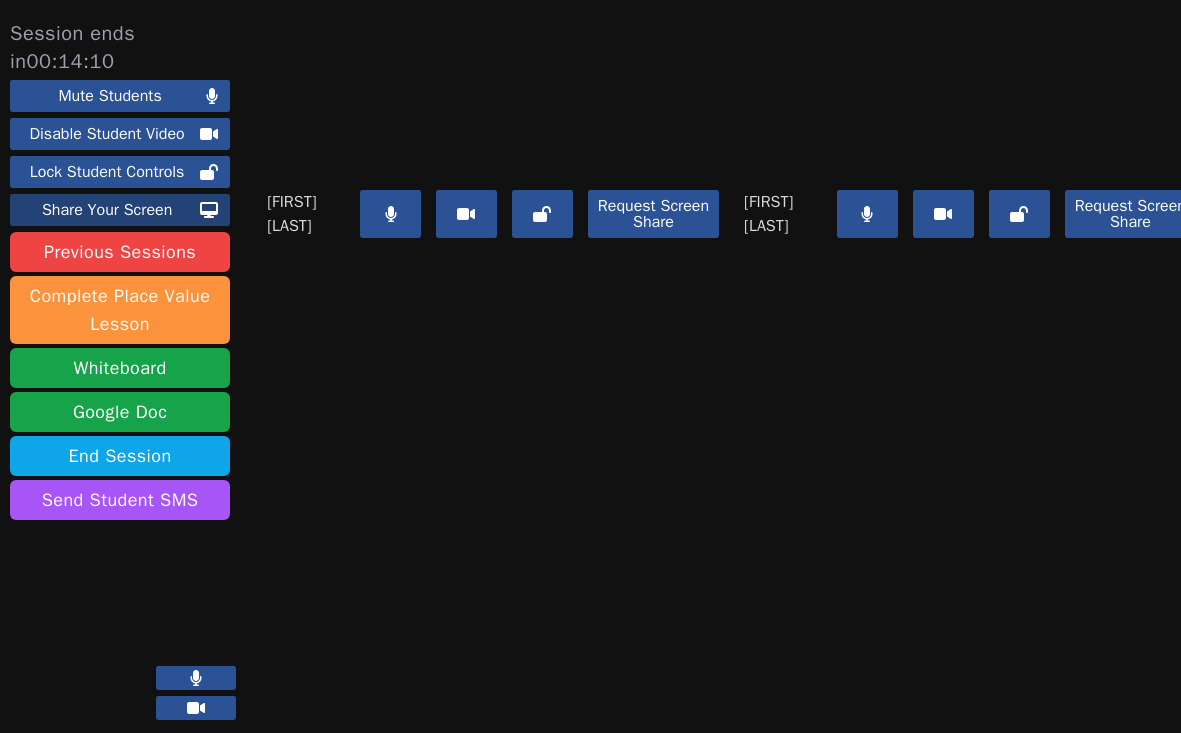 click on "Share Your Screen" at bounding box center (107, 210) 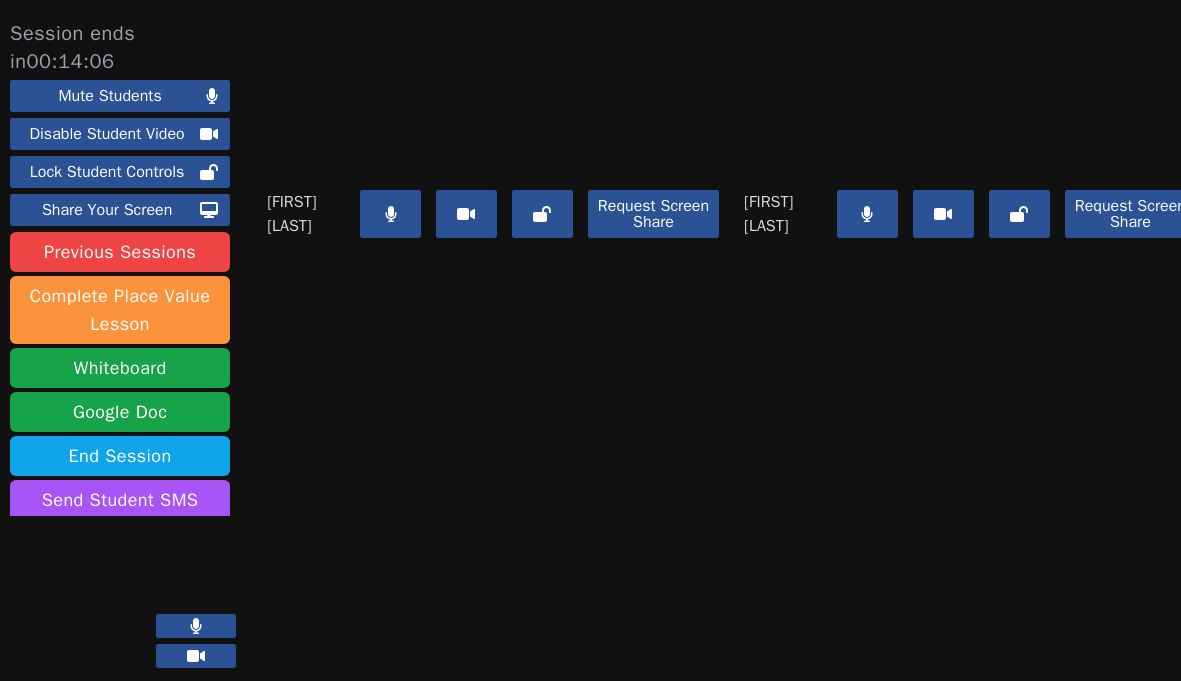 scroll, scrollTop: 0, scrollLeft: 0, axis: both 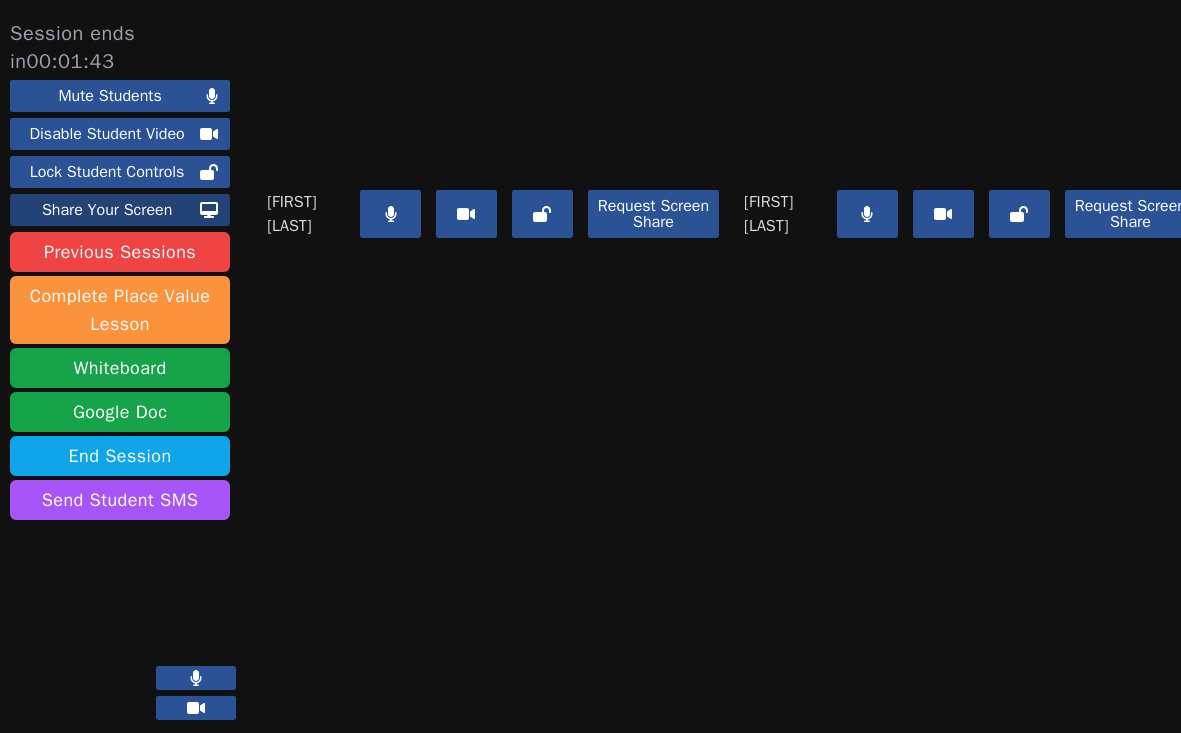 click on "Share Your Screen" at bounding box center [107, 210] 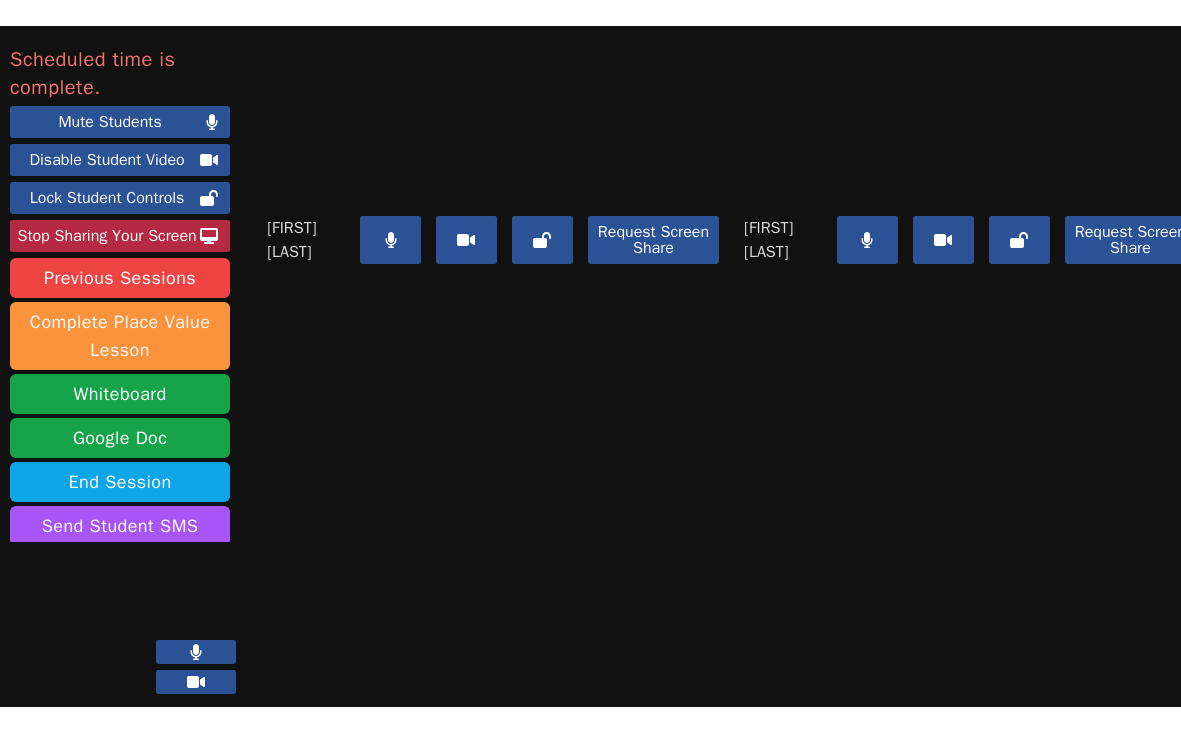 scroll, scrollTop: 8, scrollLeft: 0, axis: vertical 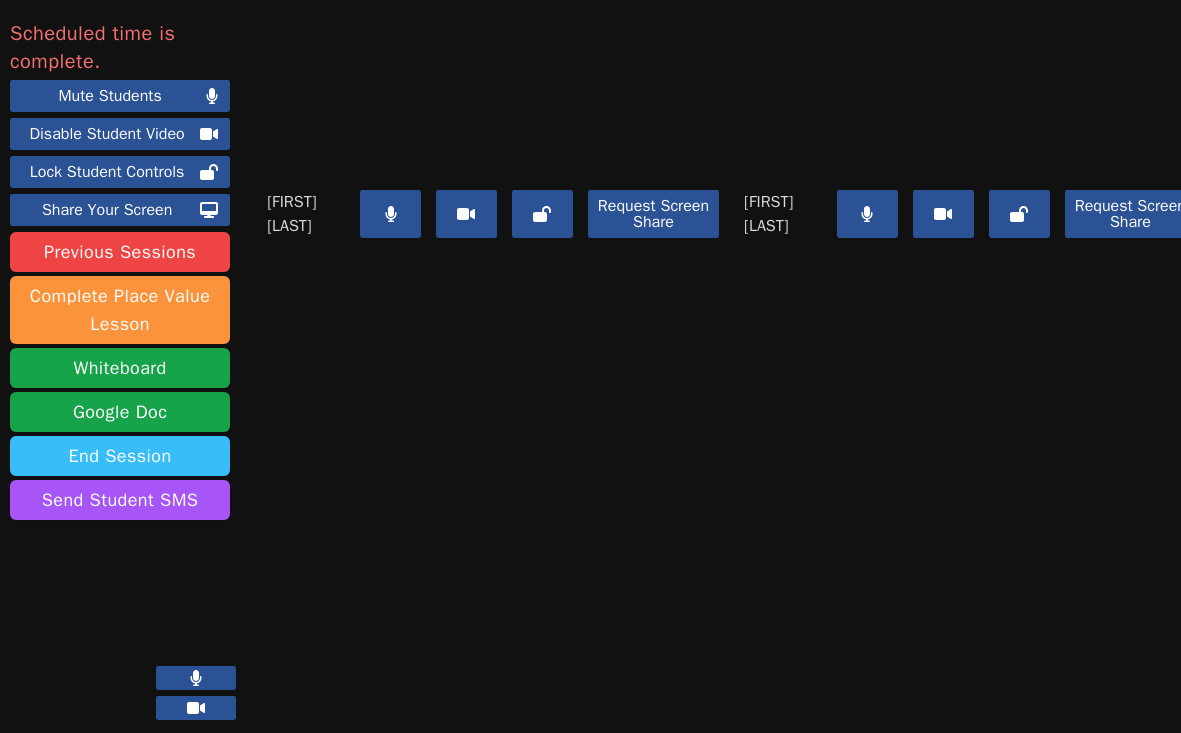 click on "End Session" at bounding box center (120, 456) 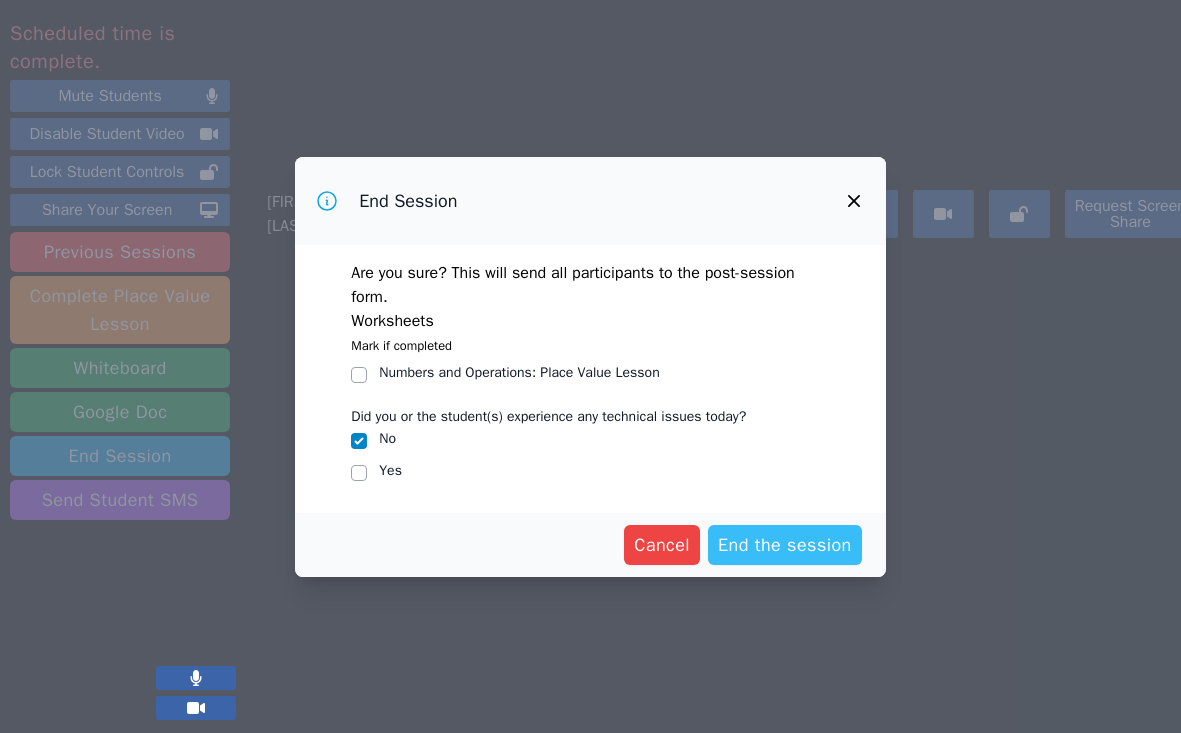 click on "End the session" at bounding box center (785, 545) 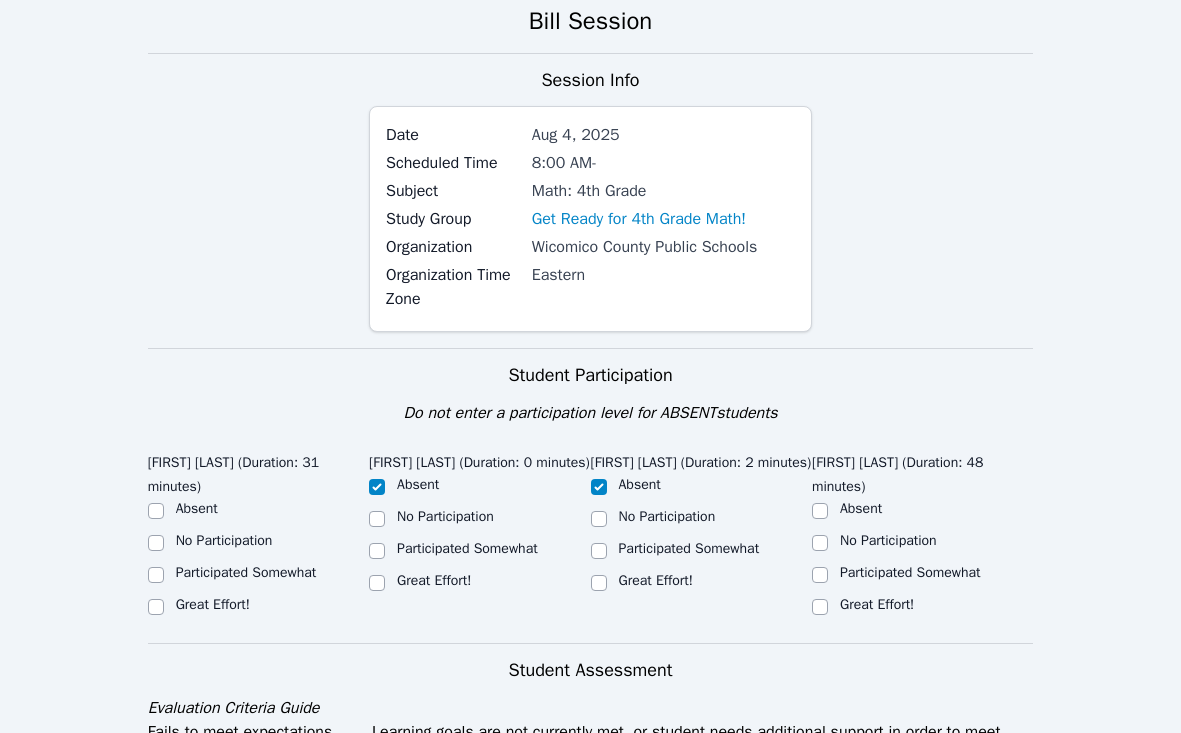 scroll, scrollTop: 105, scrollLeft: 0, axis: vertical 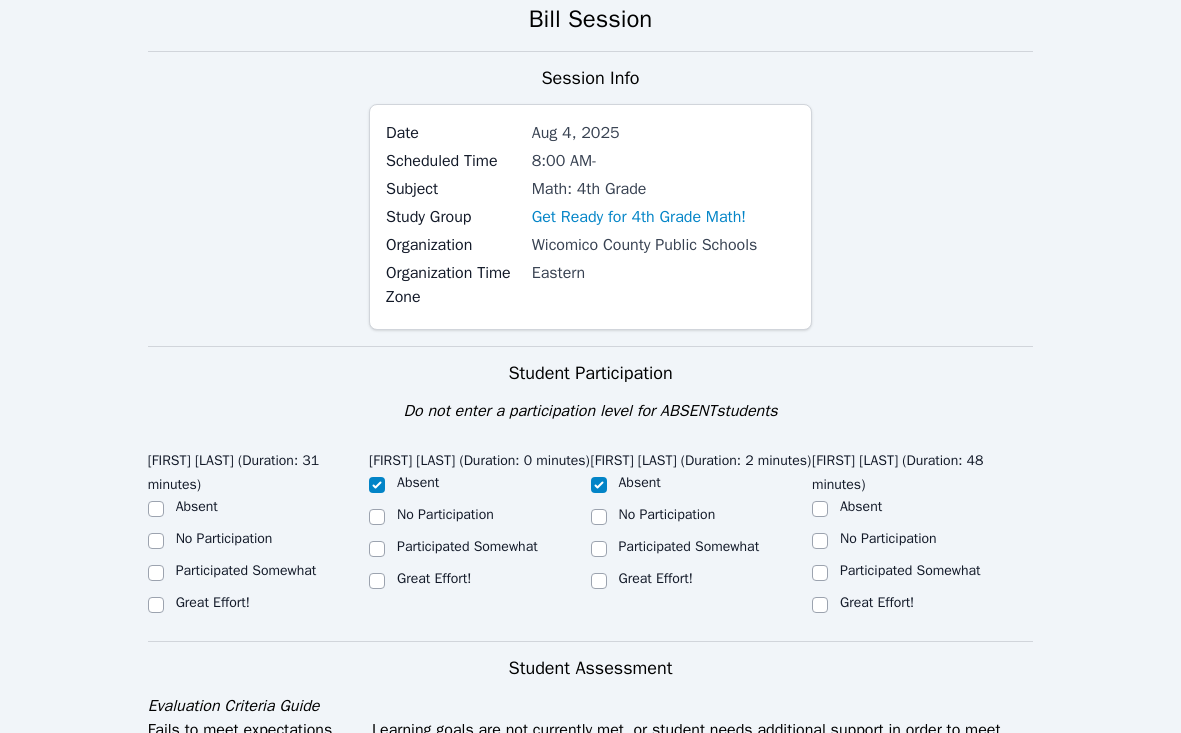 click on "Participated Somewhat" at bounding box center (246, 570) 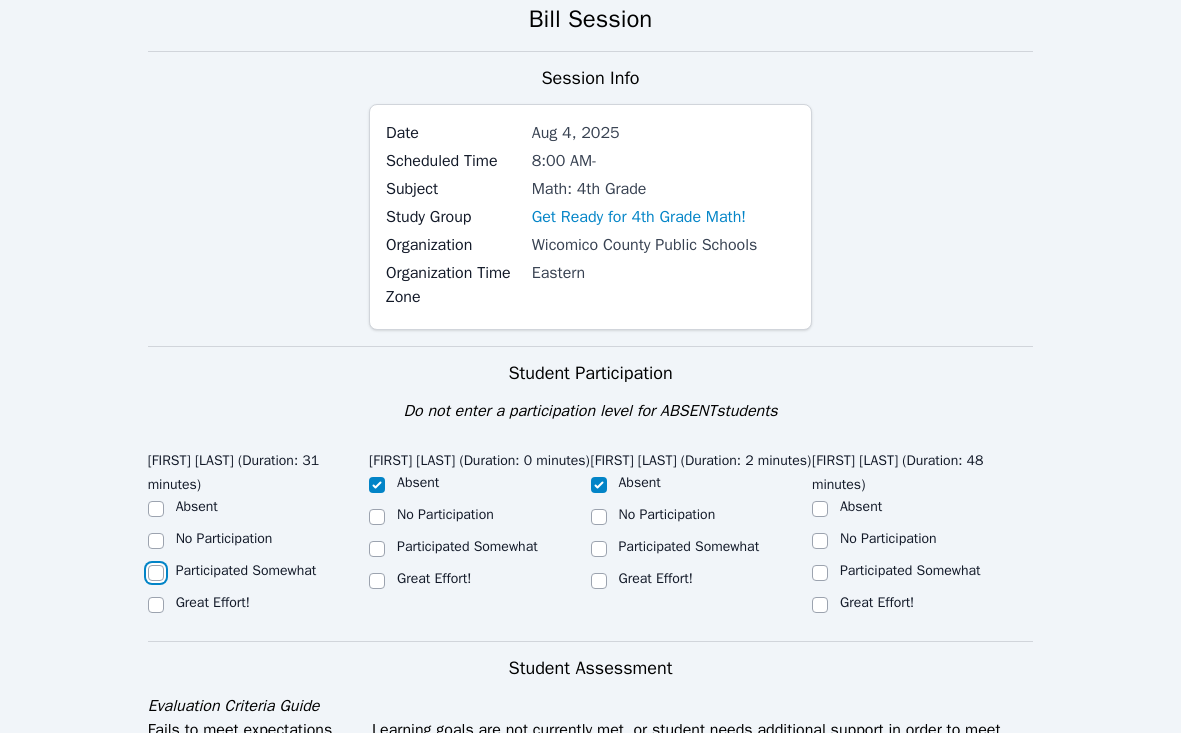 click on "Participated Somewhat" at bounding box center [156, 573] 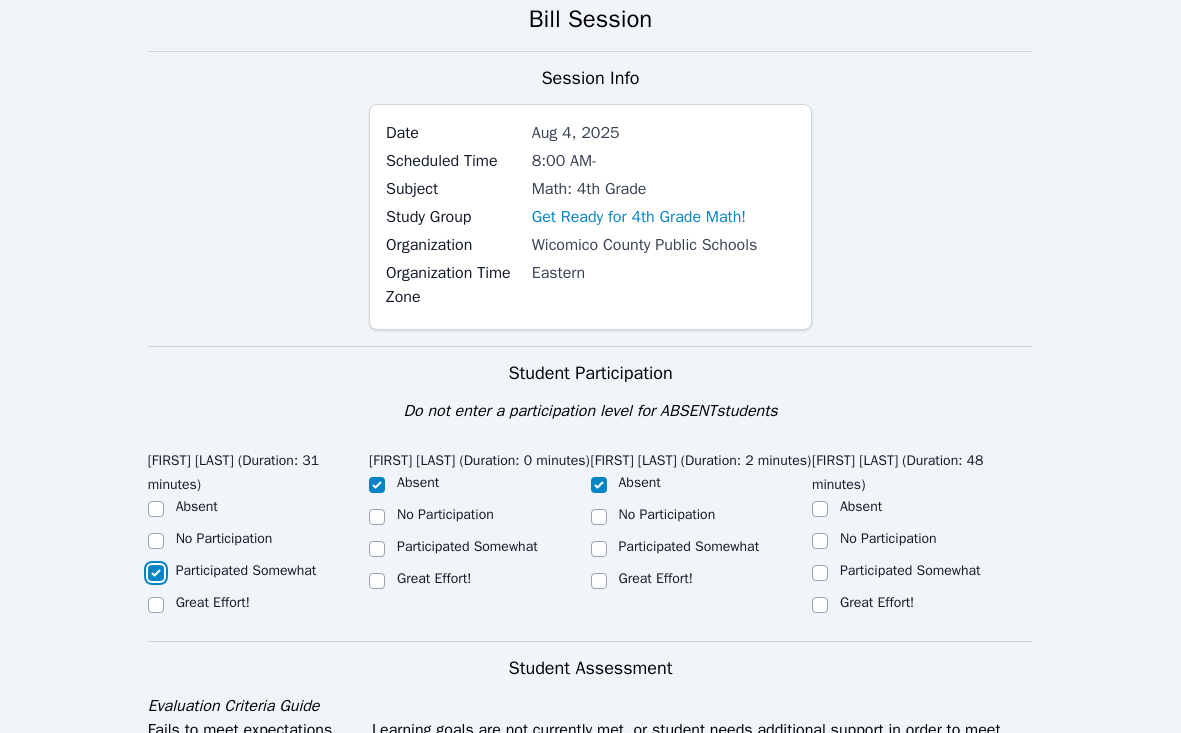 checkbox on "true" 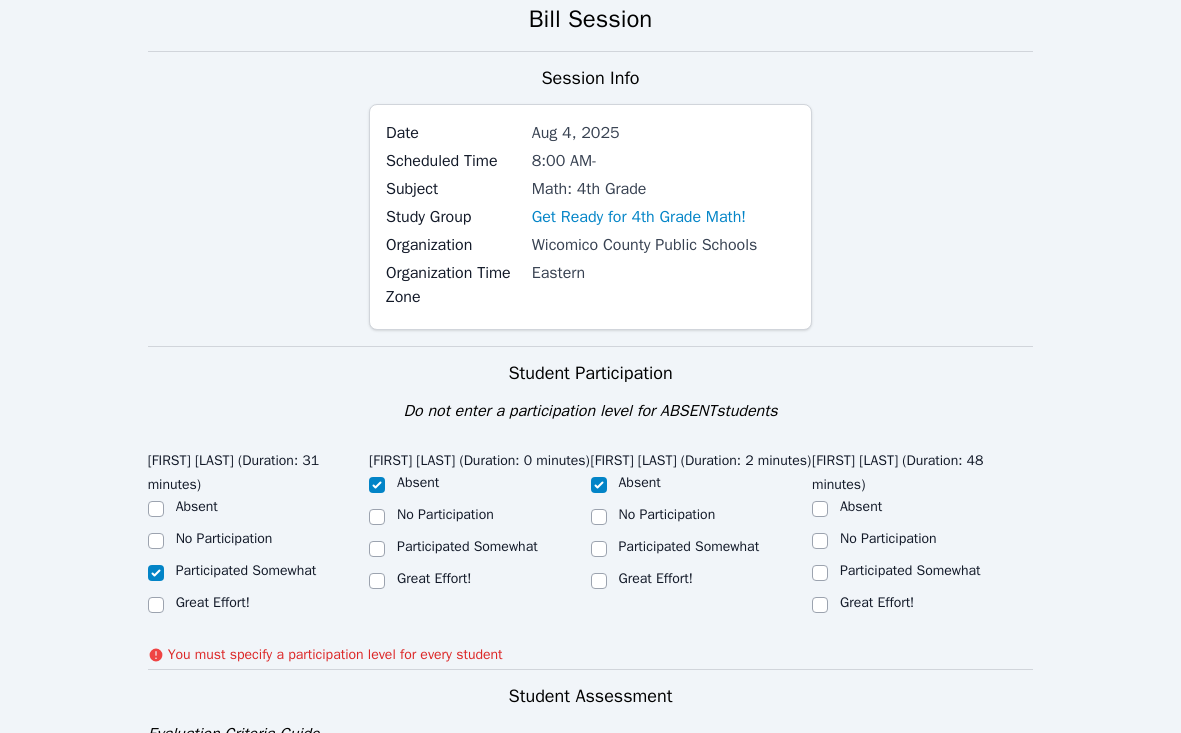 click on "Great Effort!" at bounding box center (877, 602) 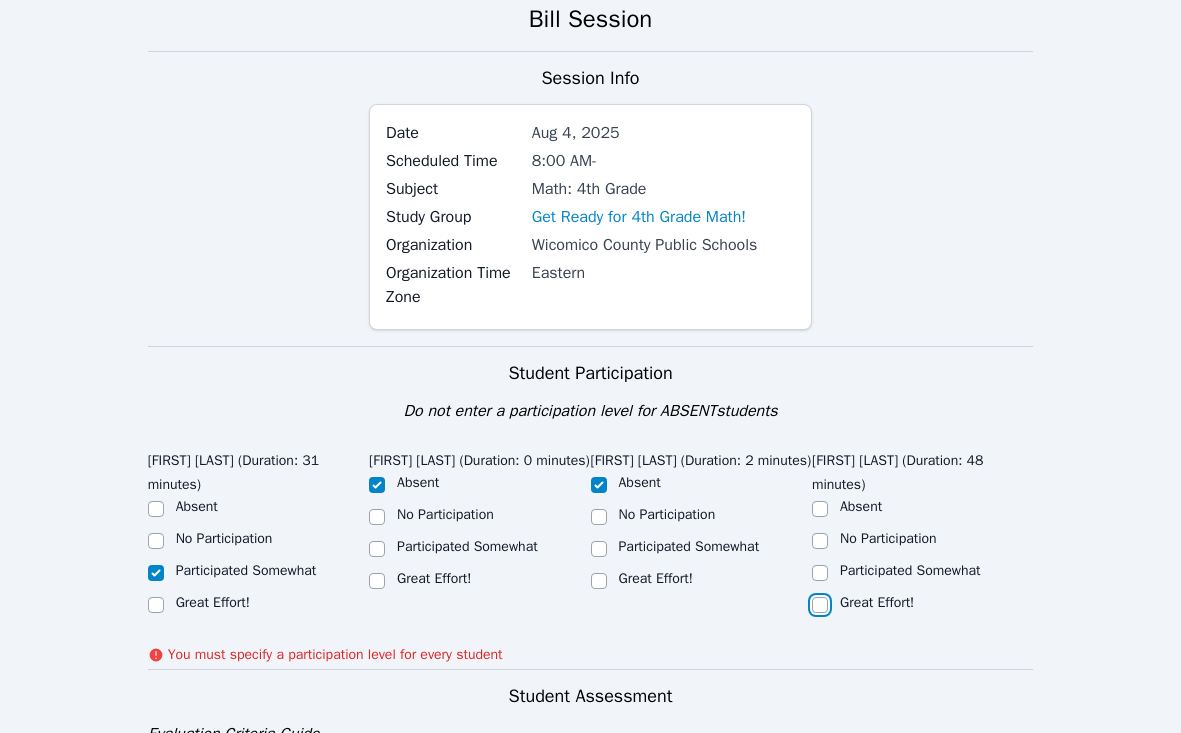 click on "Great Effort!" at bounding box center (820, 605) 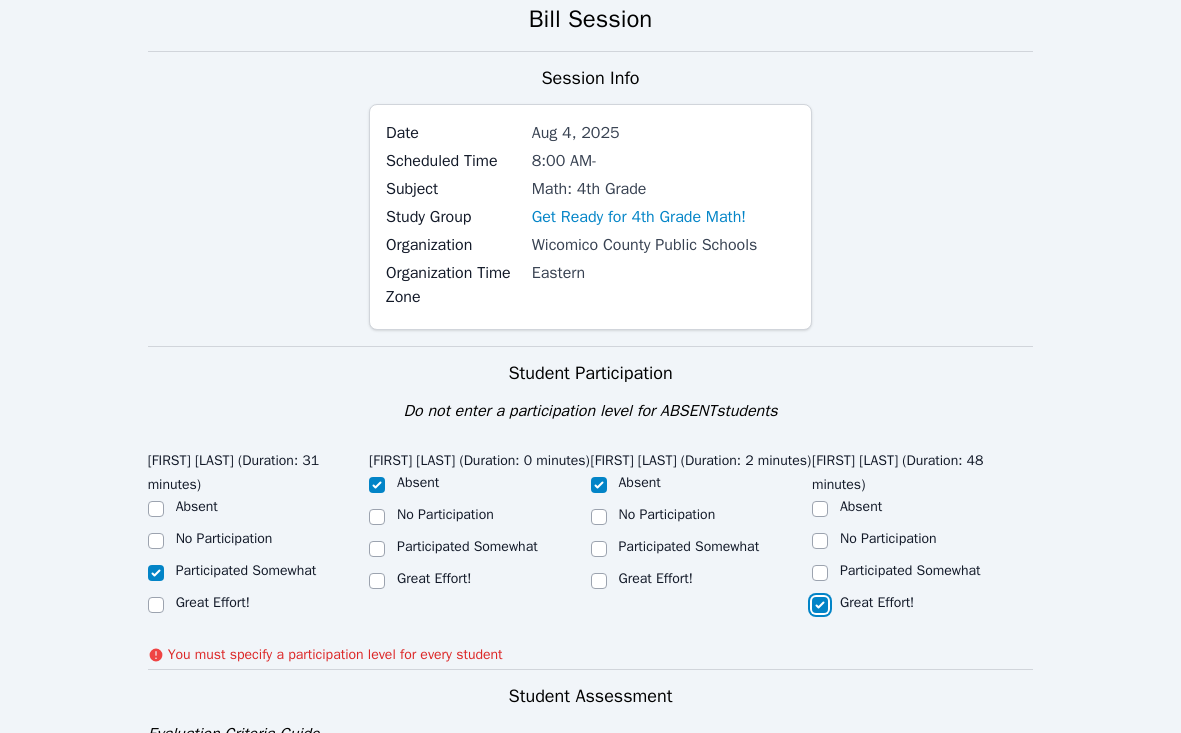 checkbox on "true" 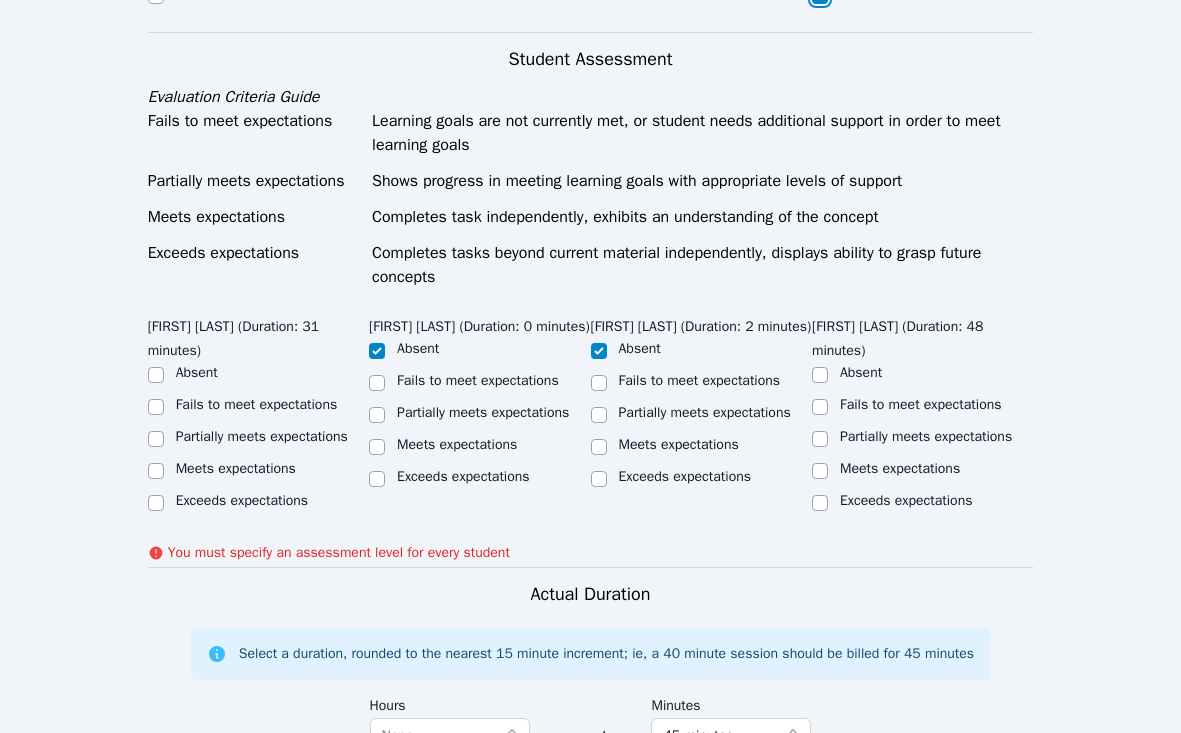 scroll, scrollTop: 663, scrollLeft: 0, axis: vertical 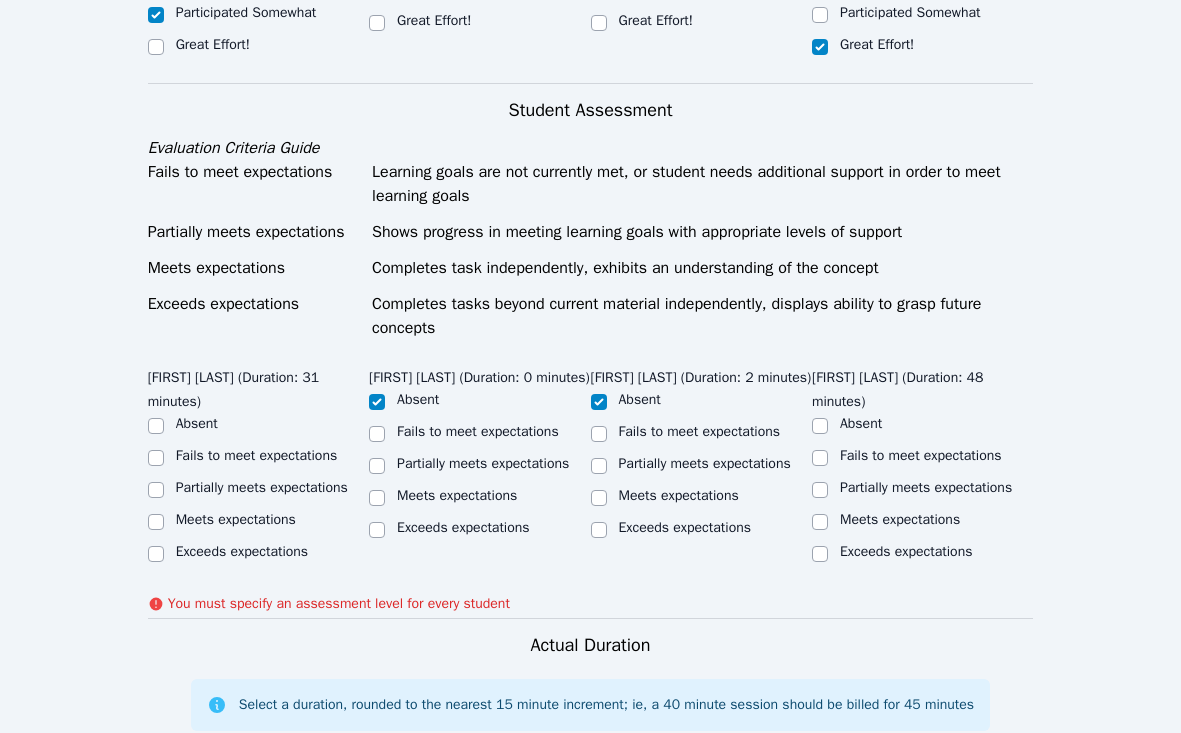 click on "Great Effort!" at bounding box center (213, 44) 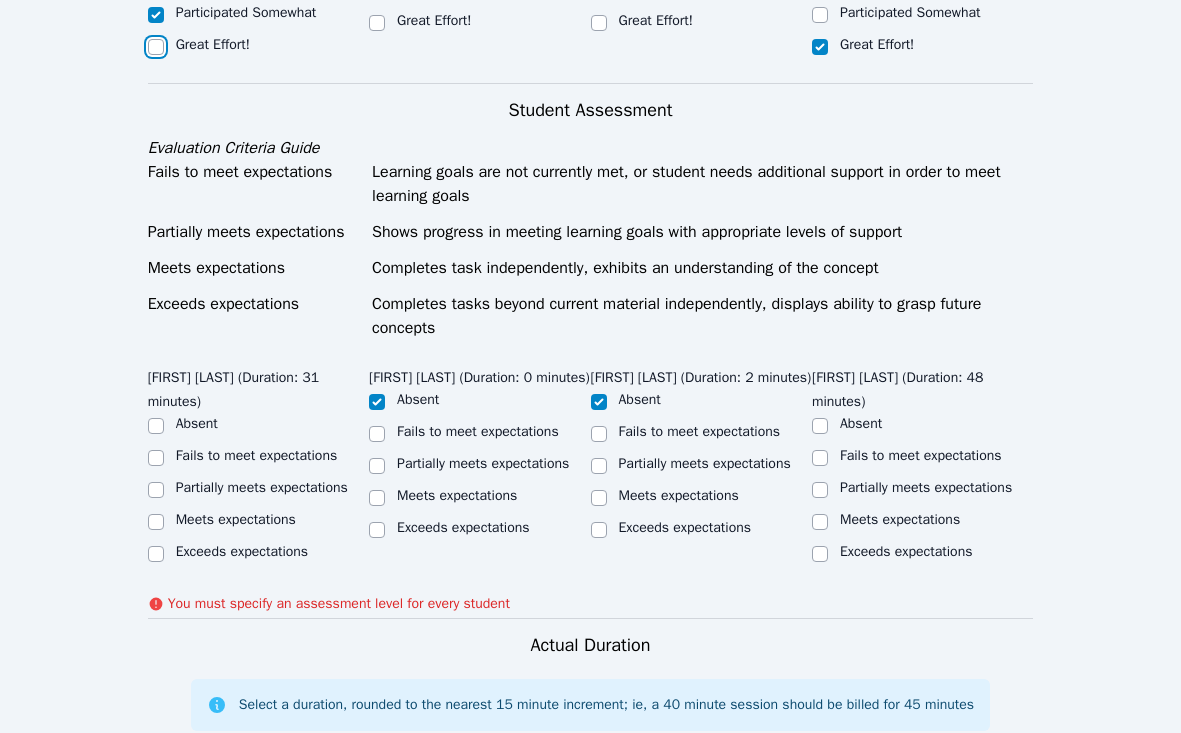 click on "Great Effort!" at bounding box center (156, 47) 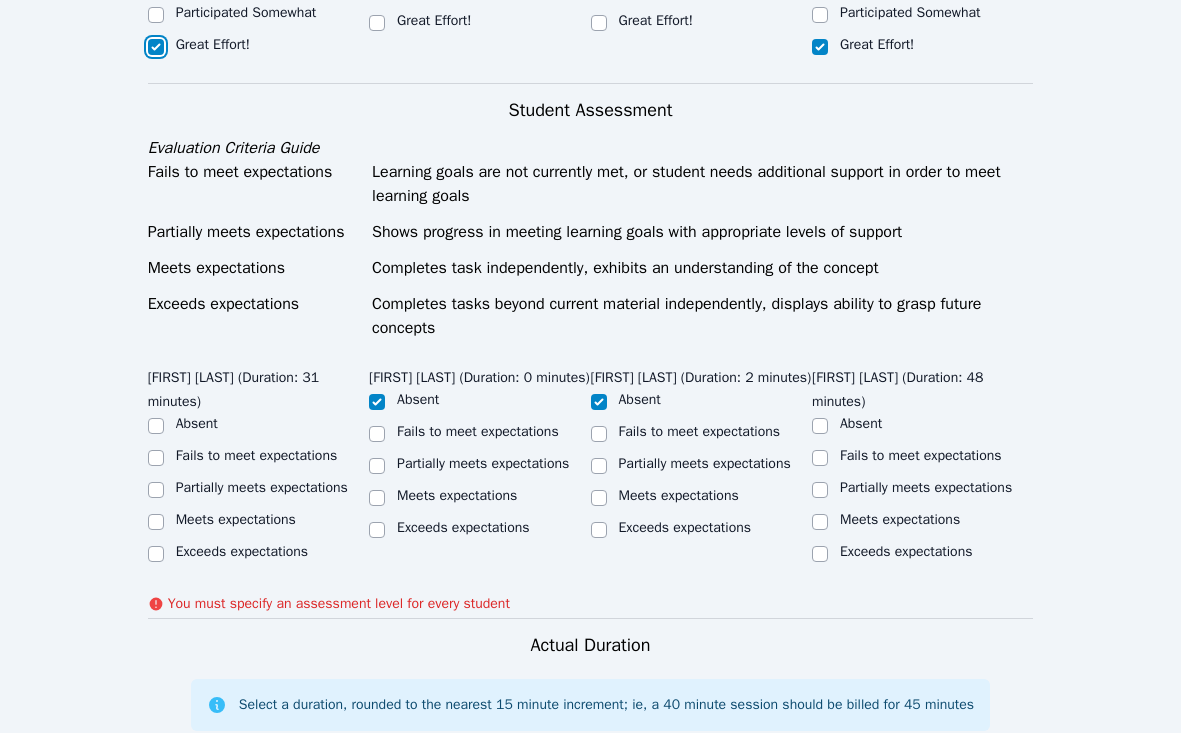 checkbox on "true" 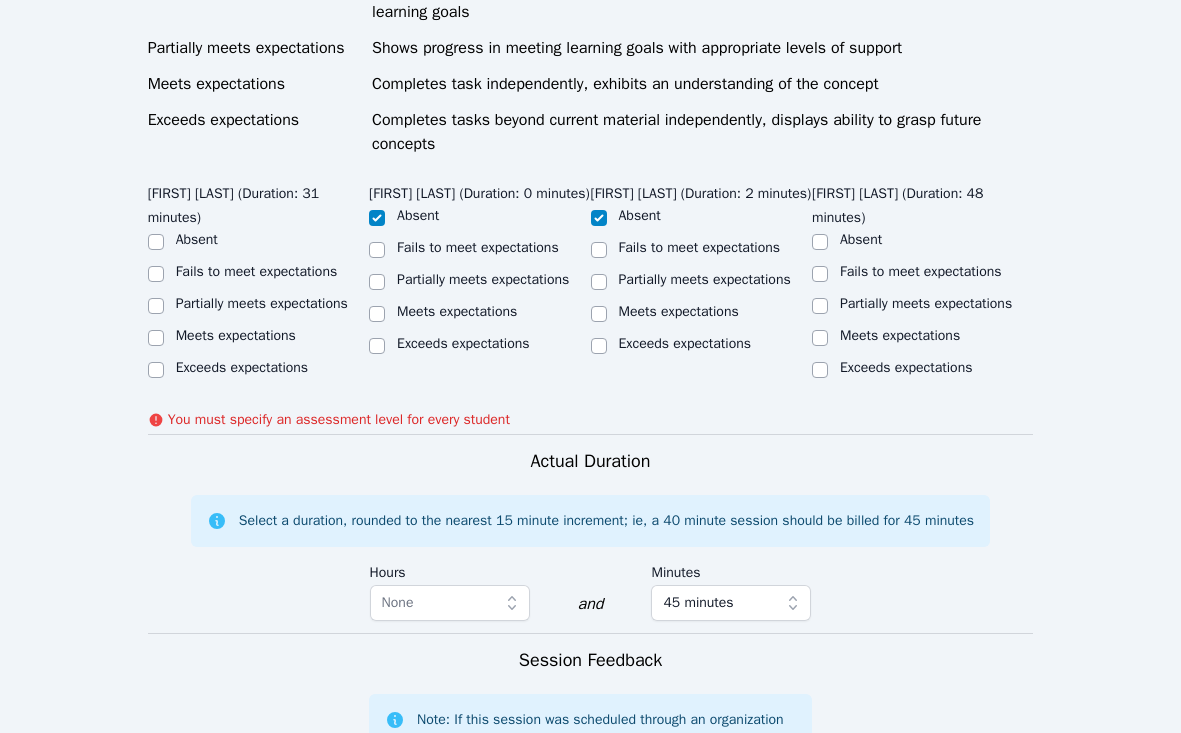 click on "Partially meets expectations" at bounding box center (262, 303) 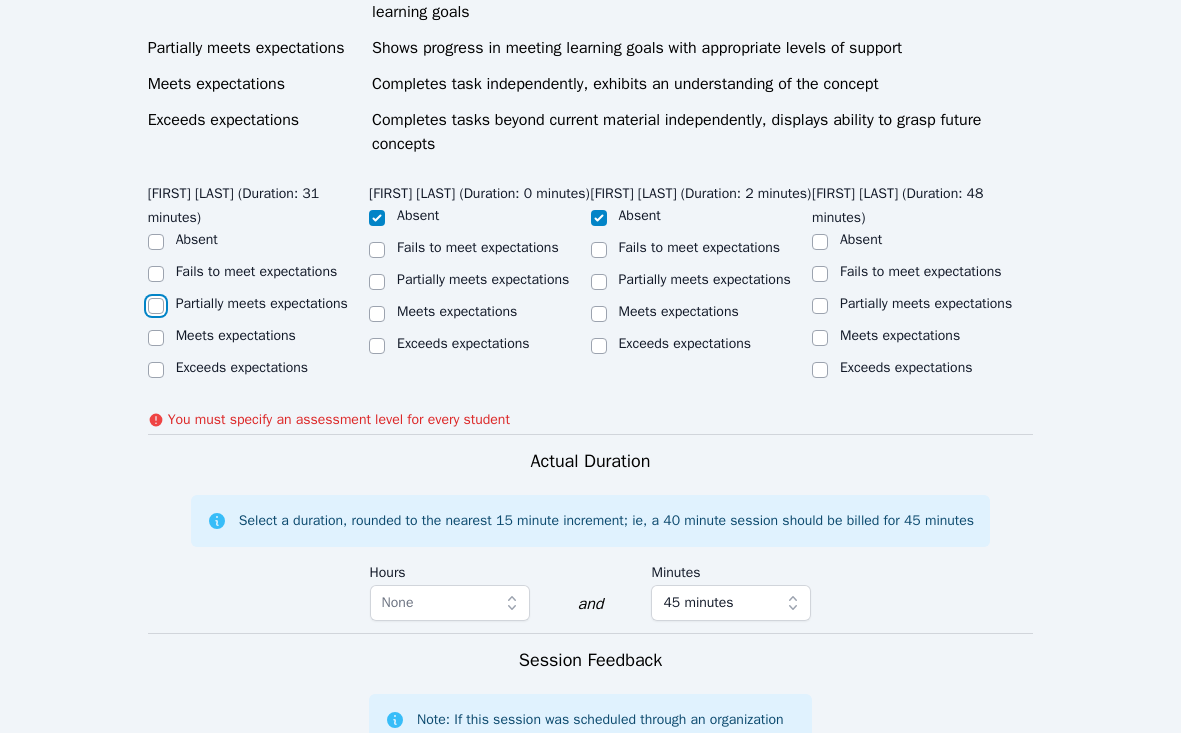 click on "Partially meets expectations" at bounding box center [156, 306] 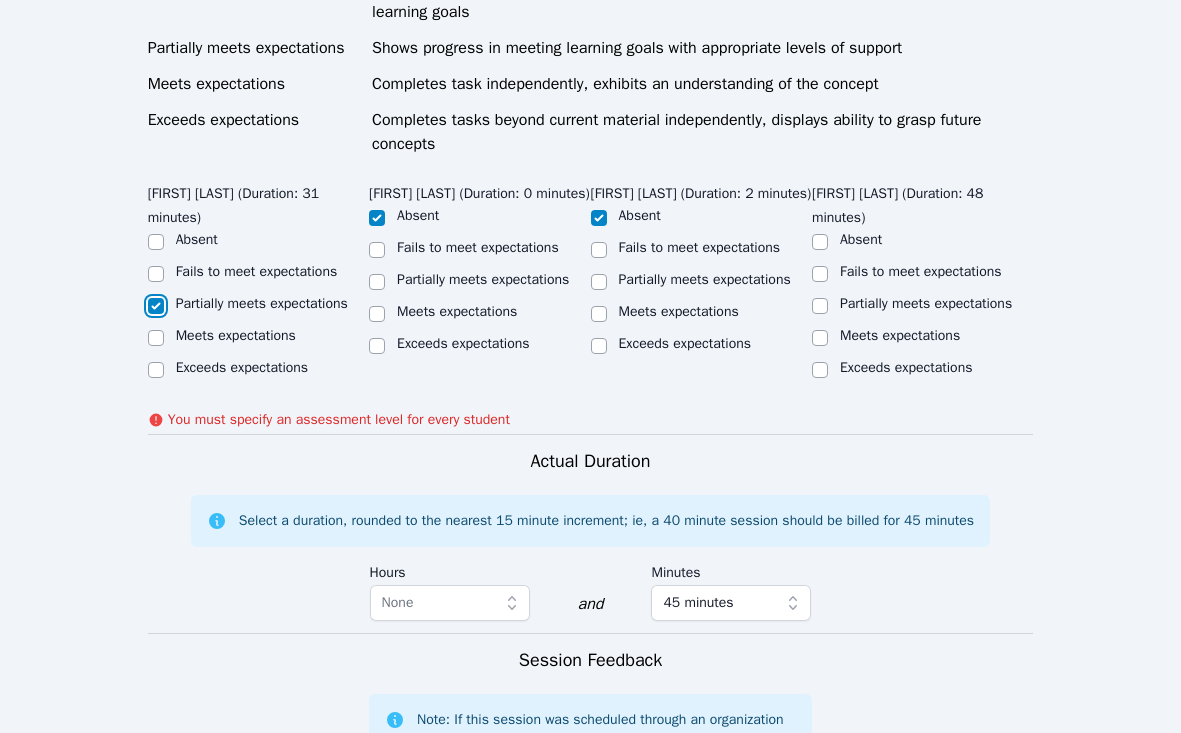 checkbox on "true" 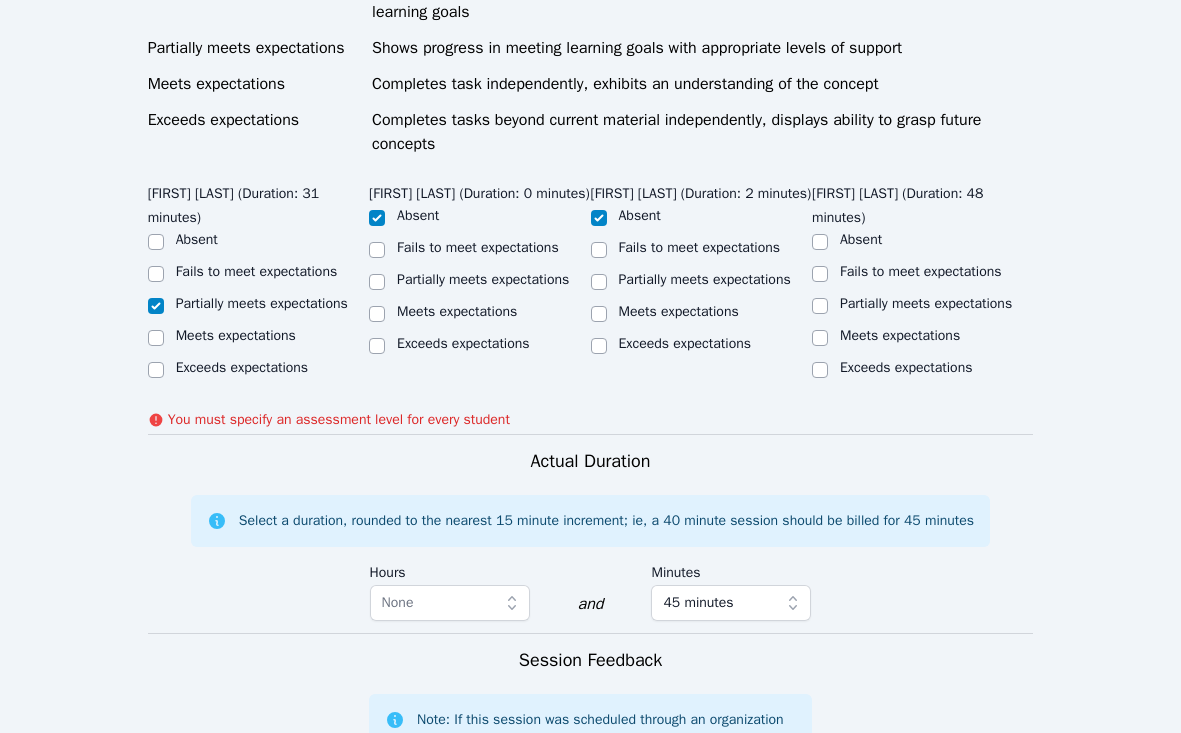click on "Exceeds expectations" at bounding box center (906, 367) 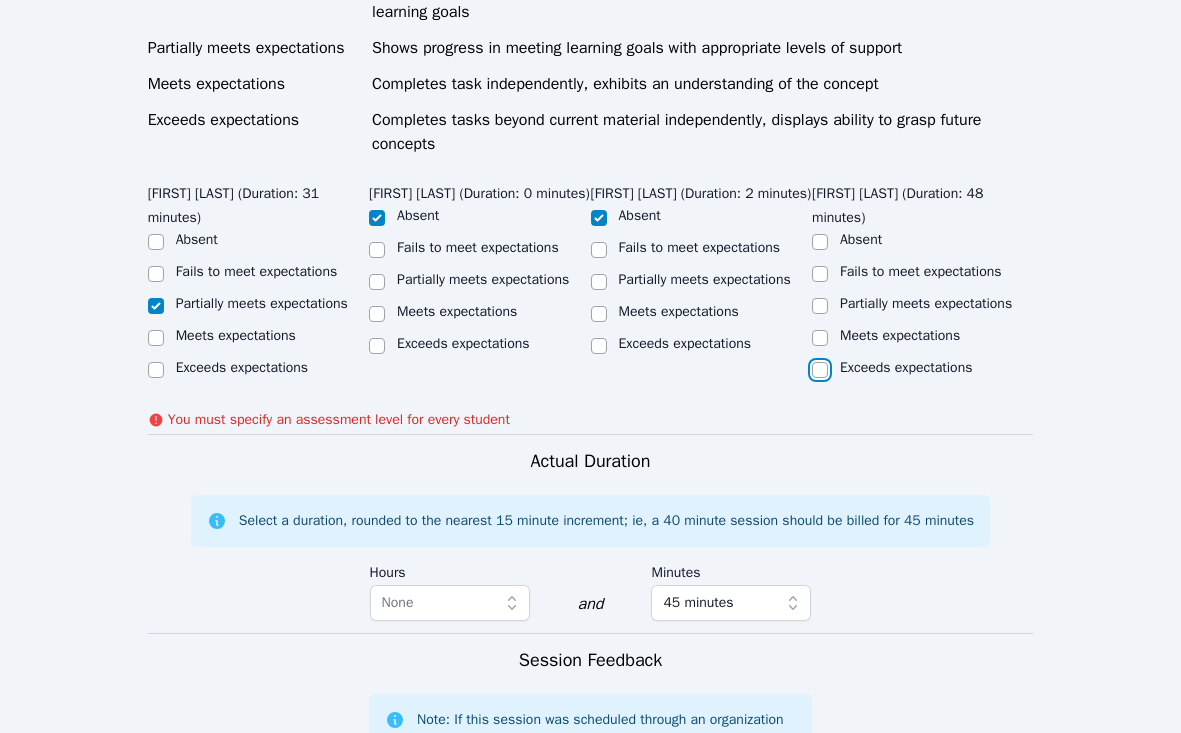 click on "Exceeds expectations" at bounding box center [820, 370] 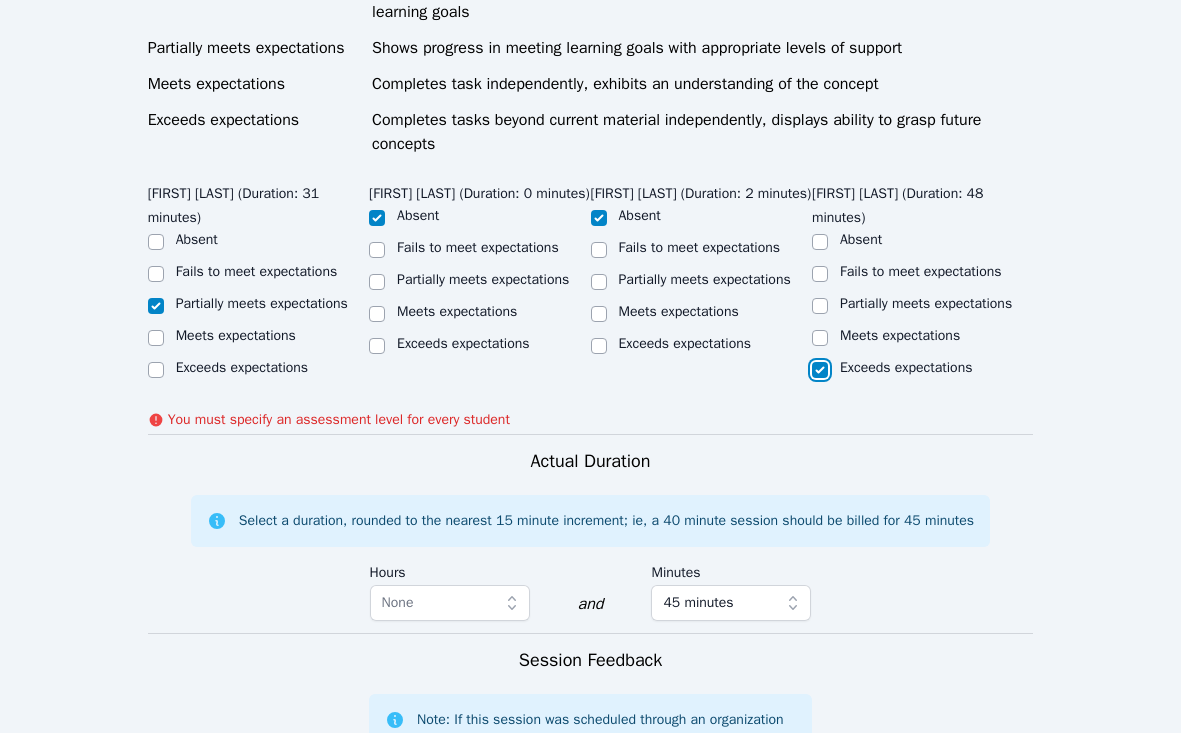 checkbox on "true" 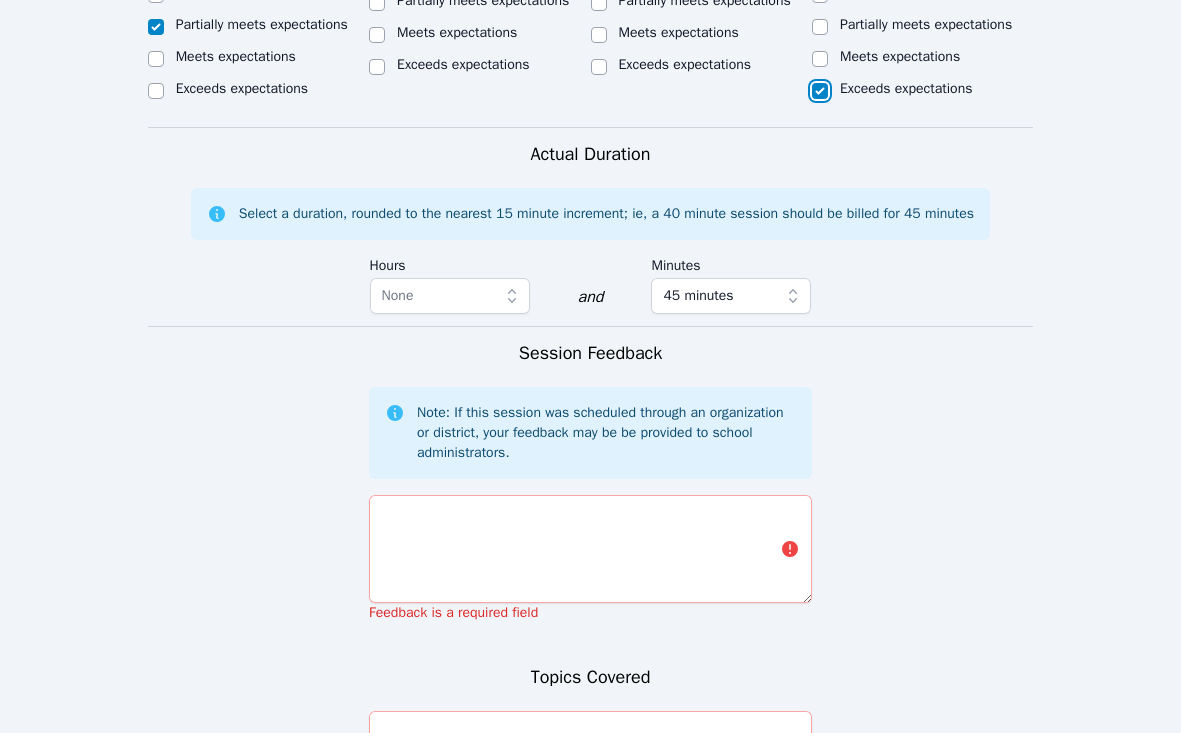 scroll, scrollTop: 1132, scrollLeft: 0, axis: vertical 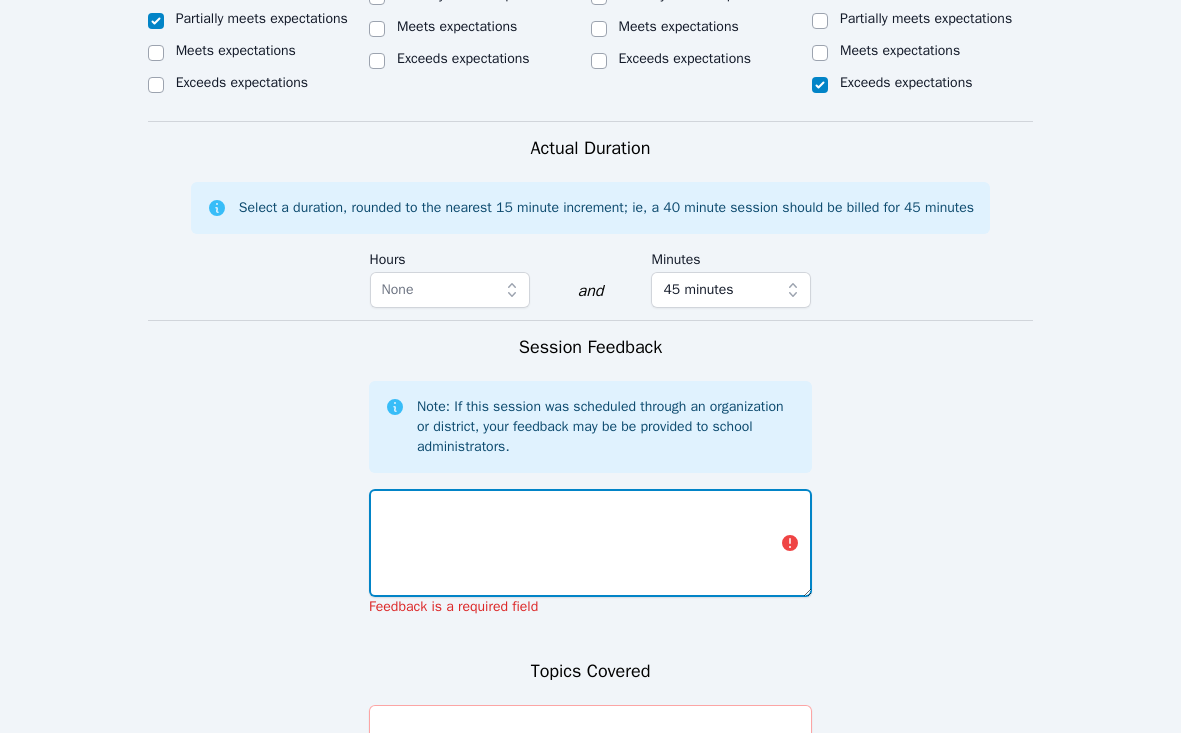 click at bounding box center [590, 543] 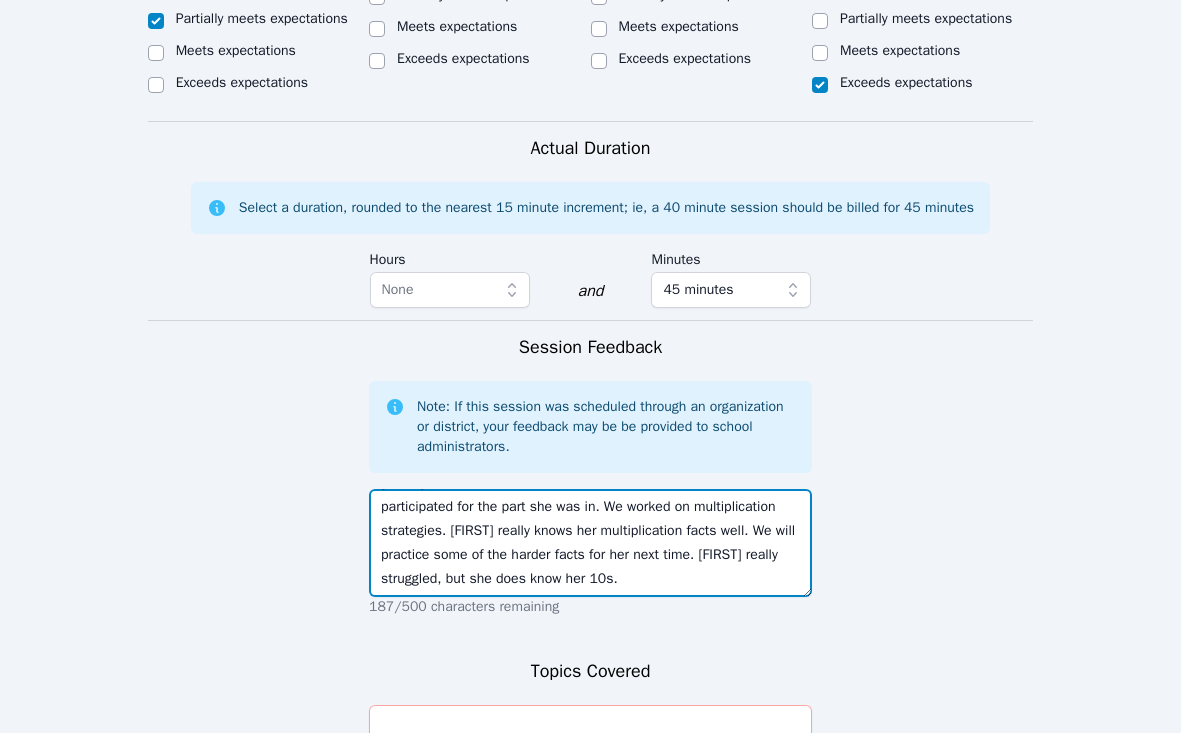 scroll, scrollTop: 48, scrollLeft: 0, axis: vertical 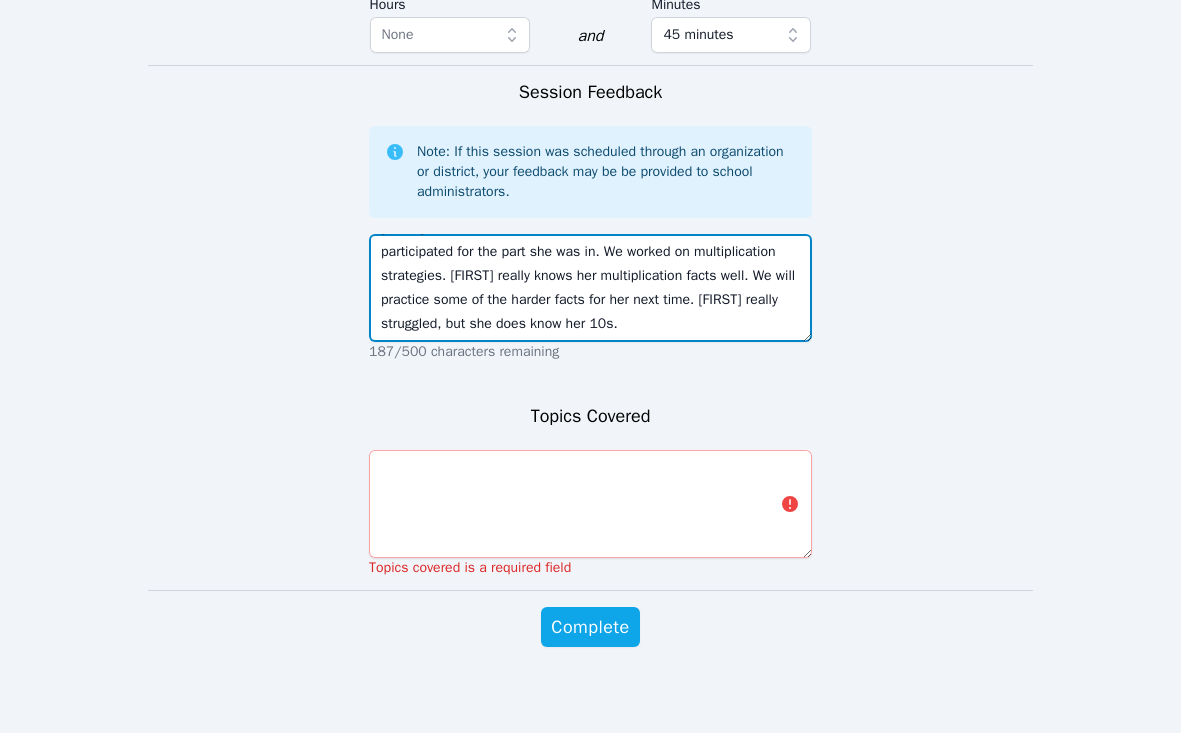 type on "[FIRST] was not in most of the session due to a tech issue, but she participated for the part she was in. We worked on multiplication strategies. [FIRST] really knows her multiplication facts well. We will practice some of the harder facts for her next time. [FIRST] really struggled, but she does know her 10s." 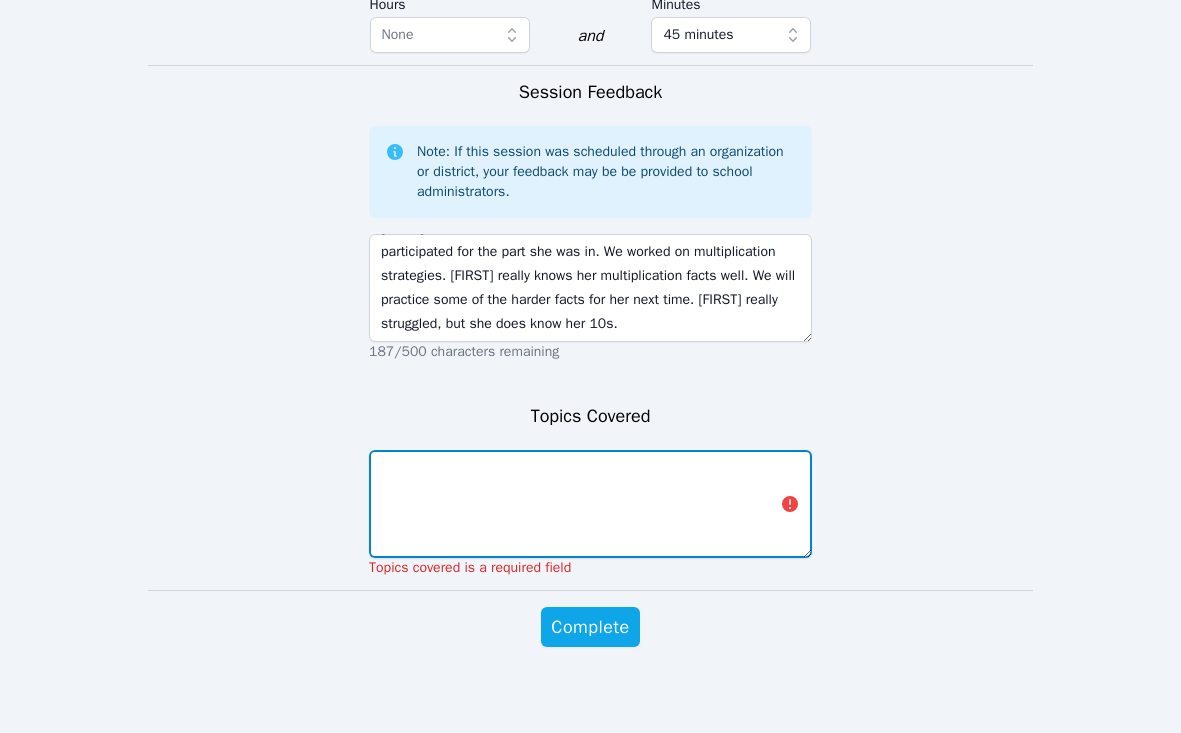 click at bounding box center (590, 504) 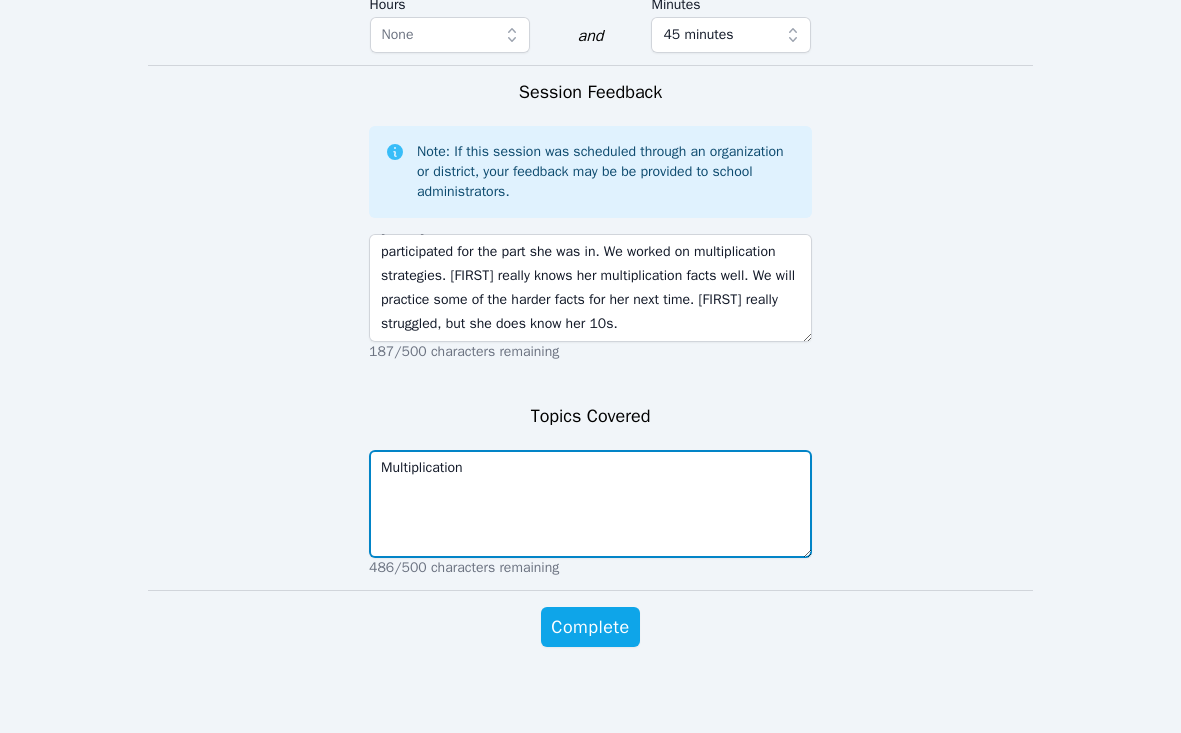 scroll, scrollTop: 1427, scrollLeft: 0, axis: vertical 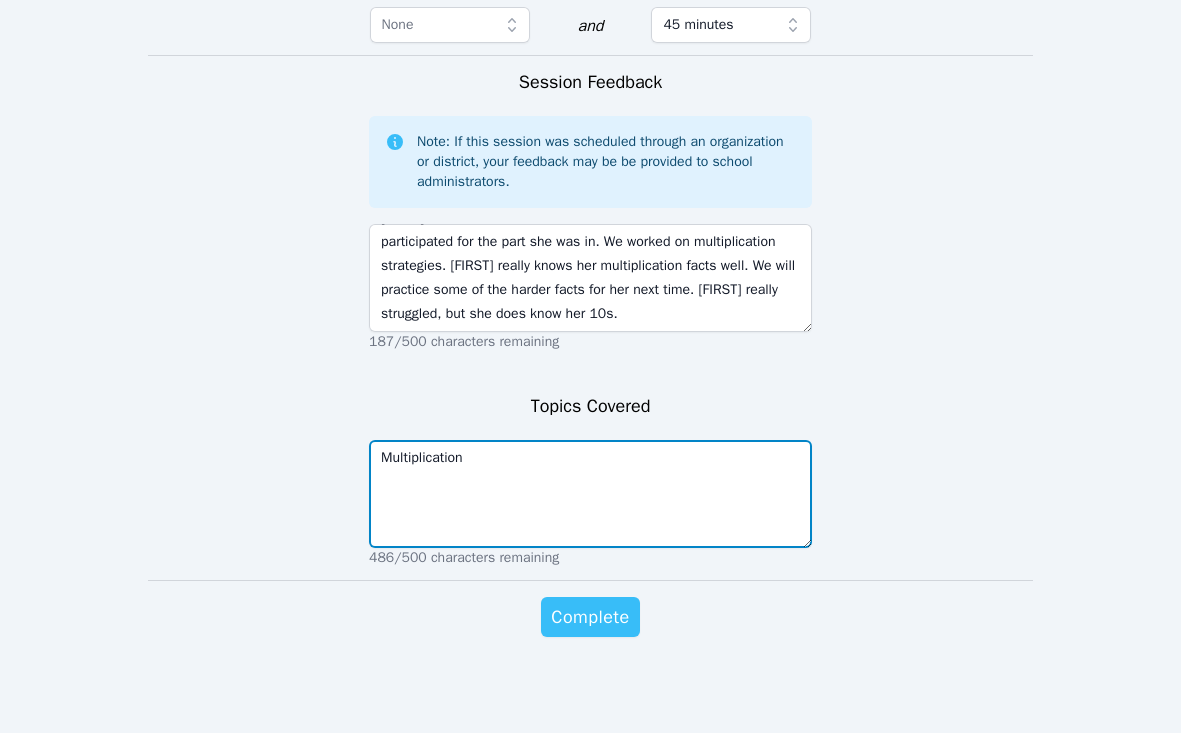 type on "Multiplication" 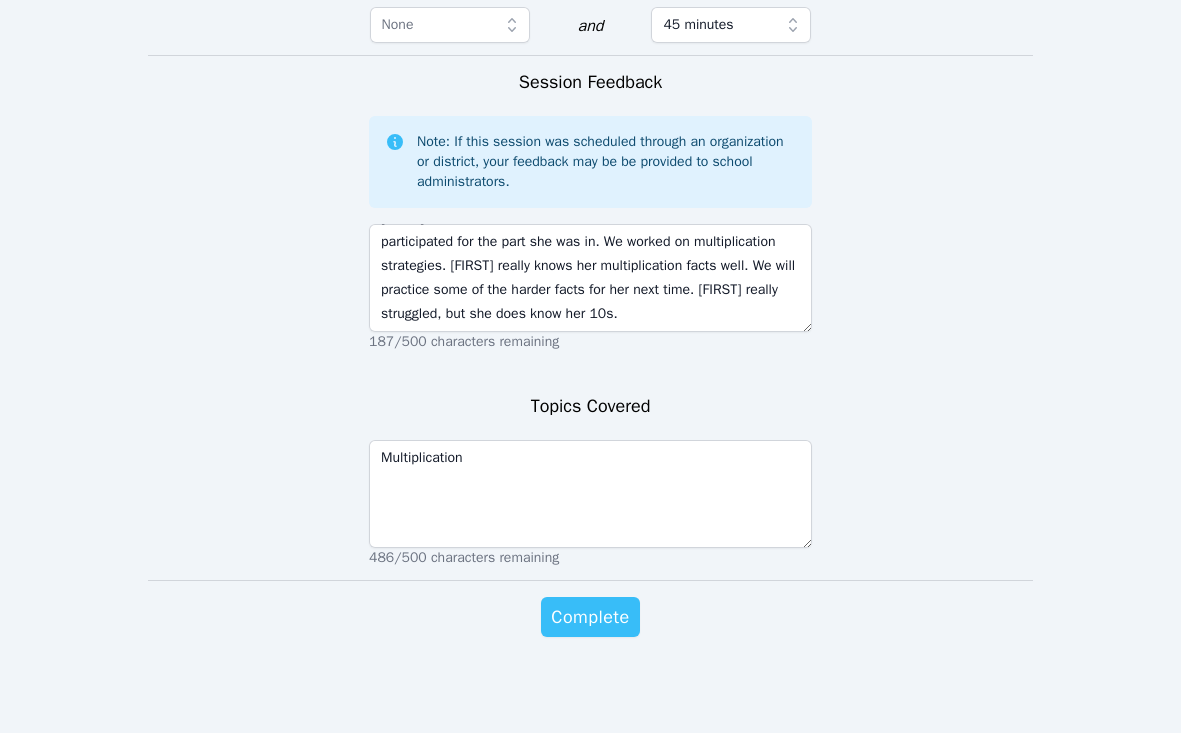 click on "Complete" at bounding box center [590, 617] 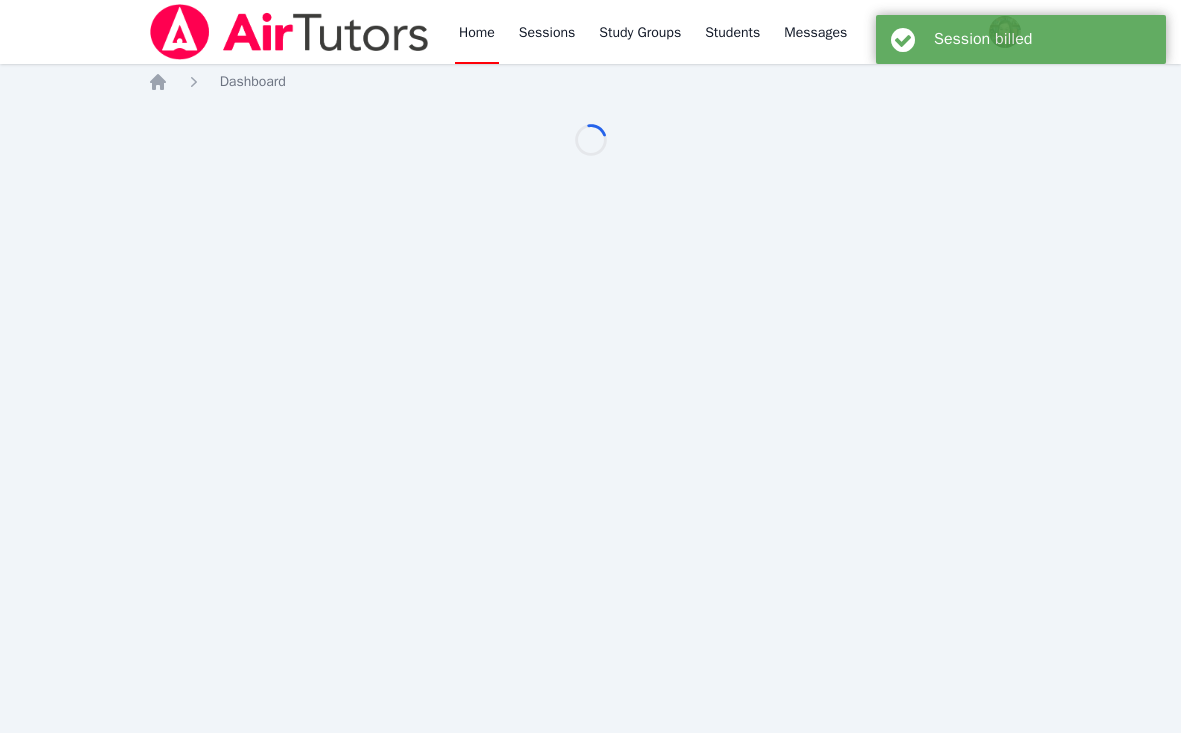 scroll, scrollTop: 0, scrollLeft: 0, axis: both 